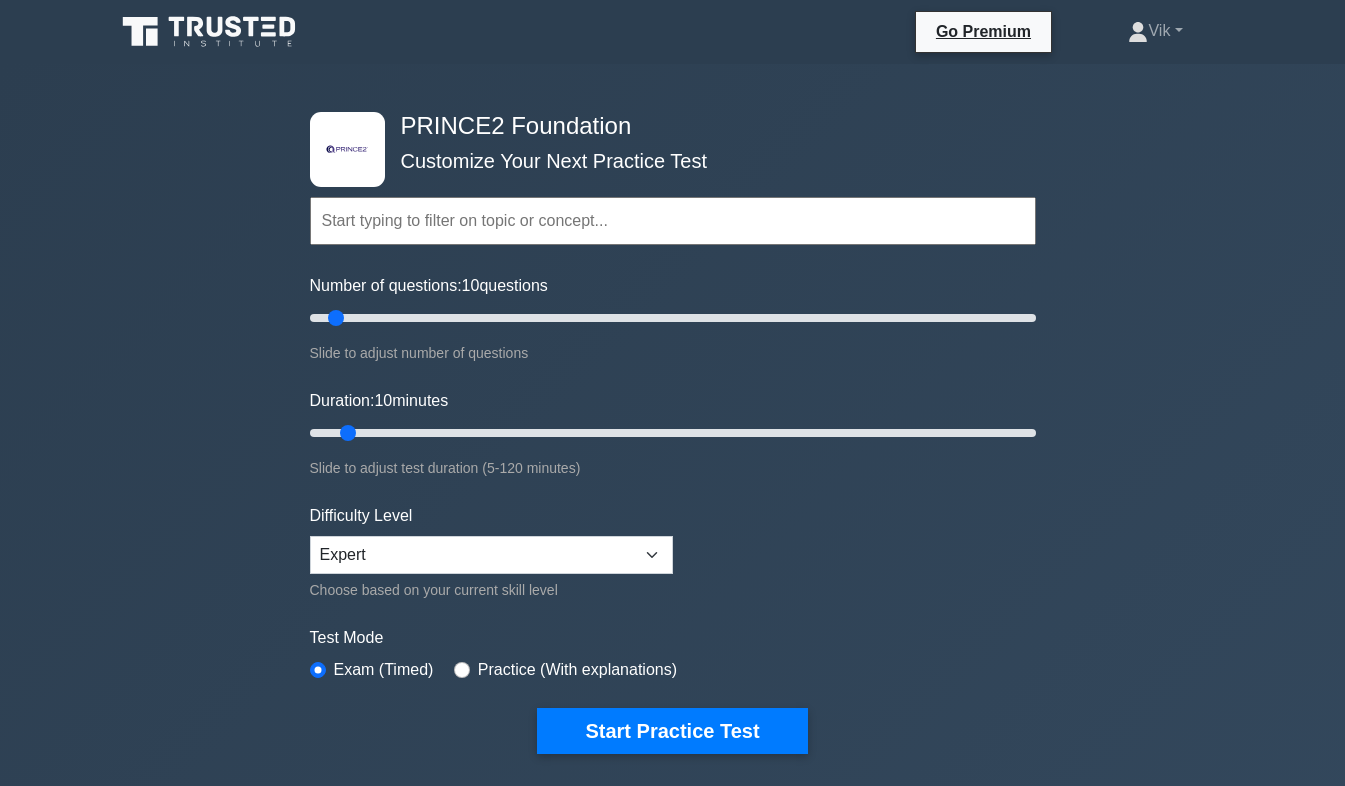 scroll, scrollTop: 0, scrollLeft: 0, axis: both 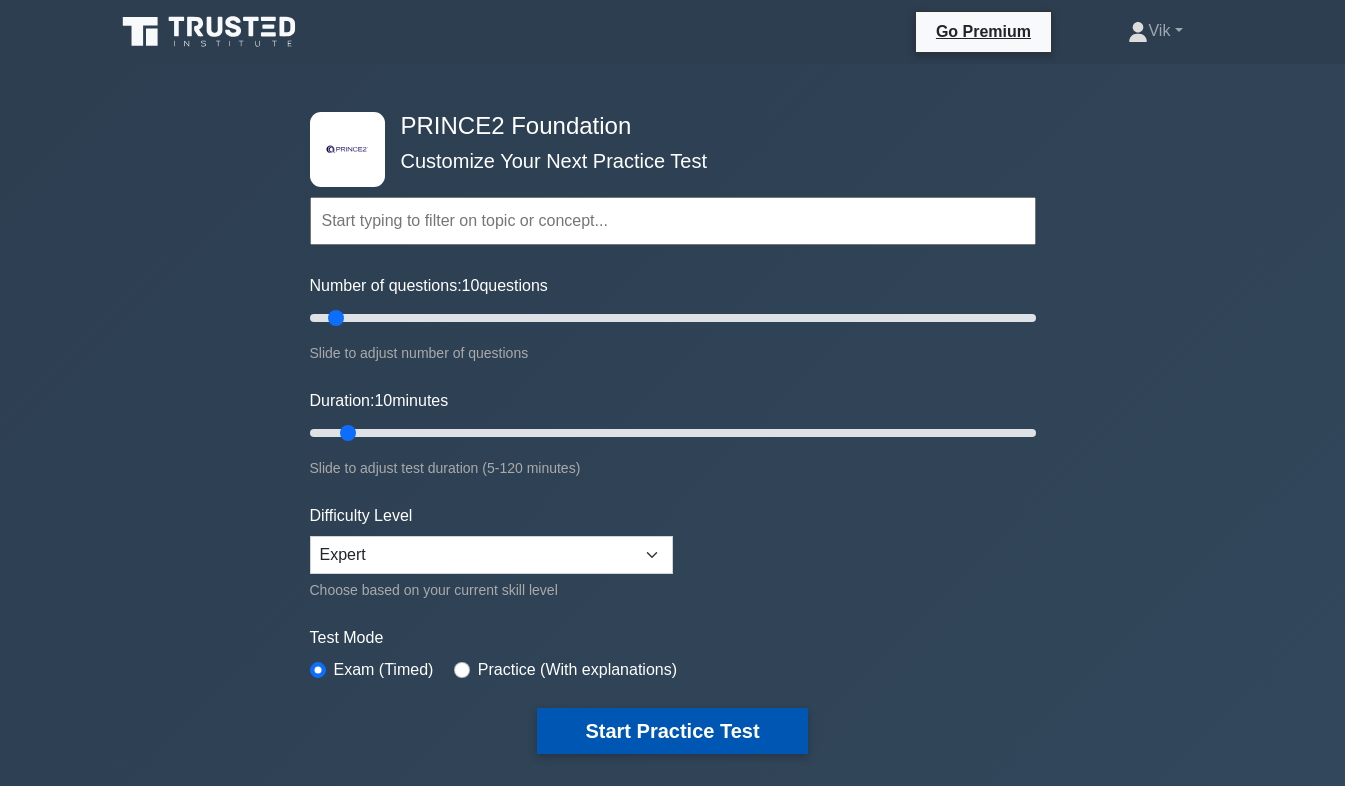 click on "Start Practice Test" at bounding box center [672, 731] 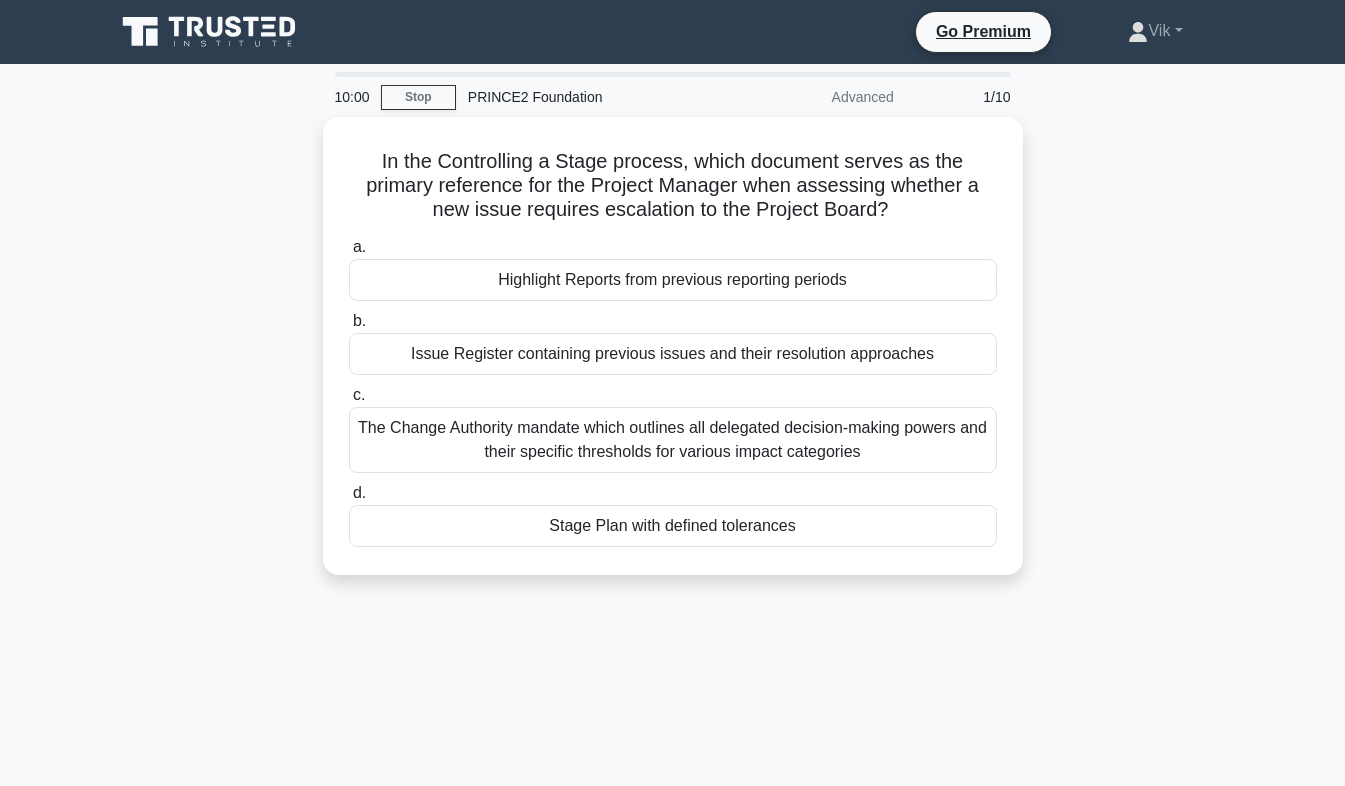 scroll, scrollTop: 0, scrollLeft: 0, axis: both 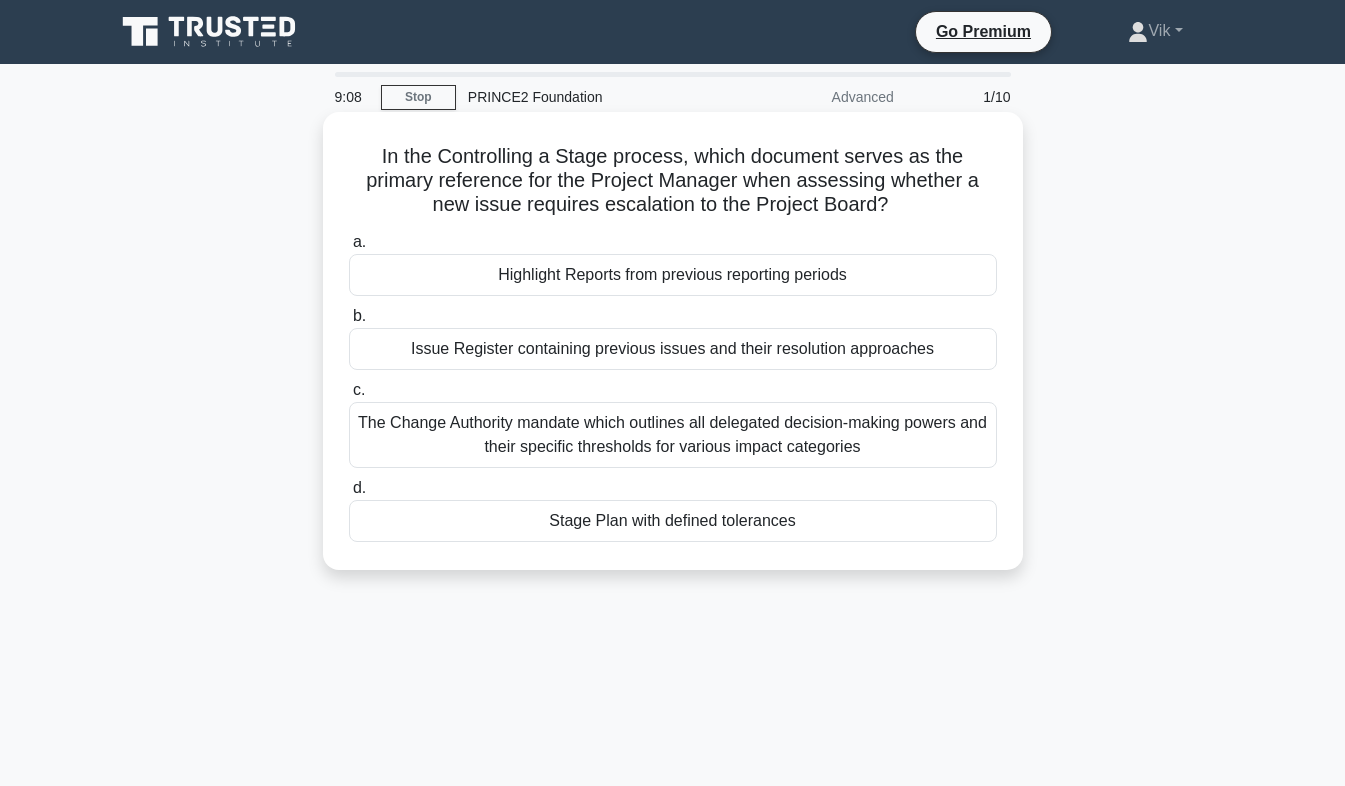click on "The Change Authority mandate which outlines all delegated decision-making powers and their specific thresholds for various impact categories" at bounding box center [673, 435] 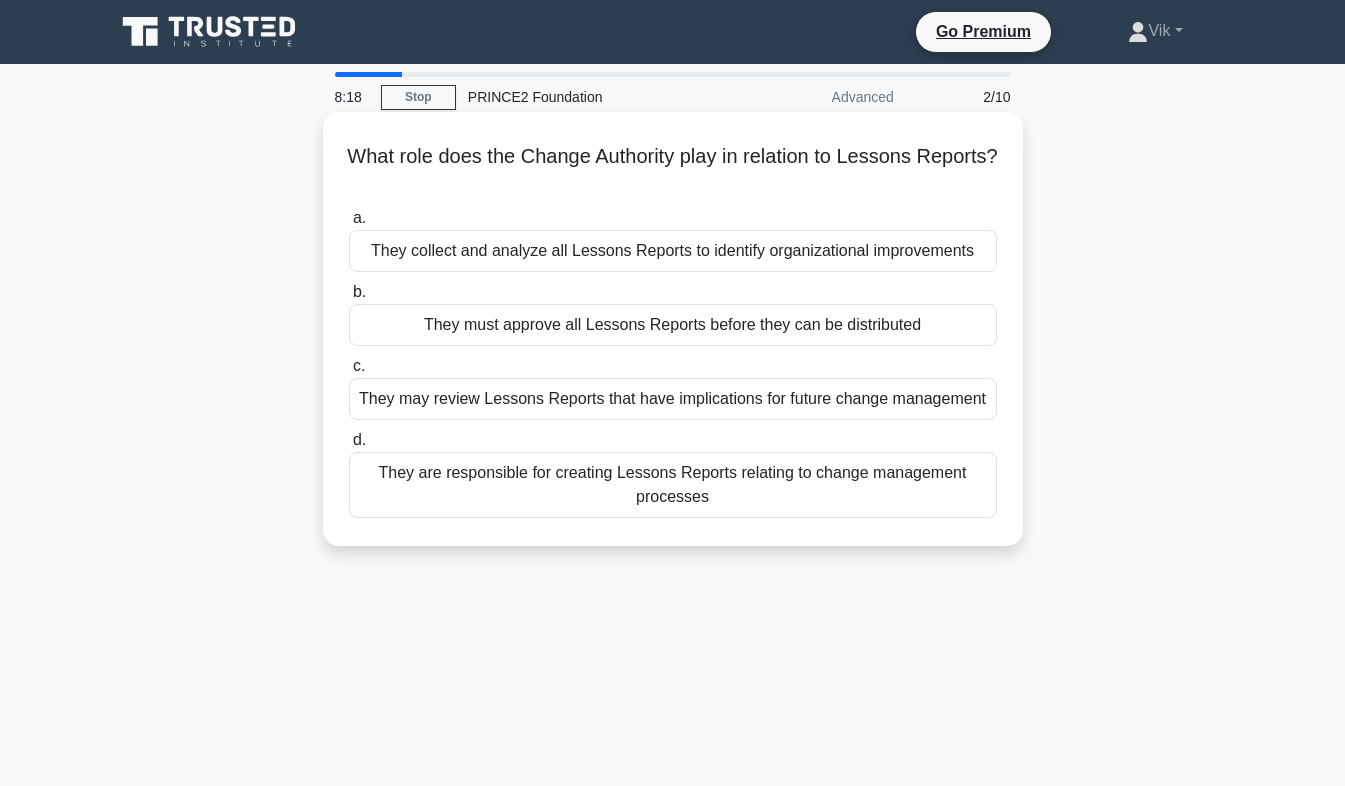 click on "They may review Lessons Reports that have implications for future change management" at bounding box center (673, 399) 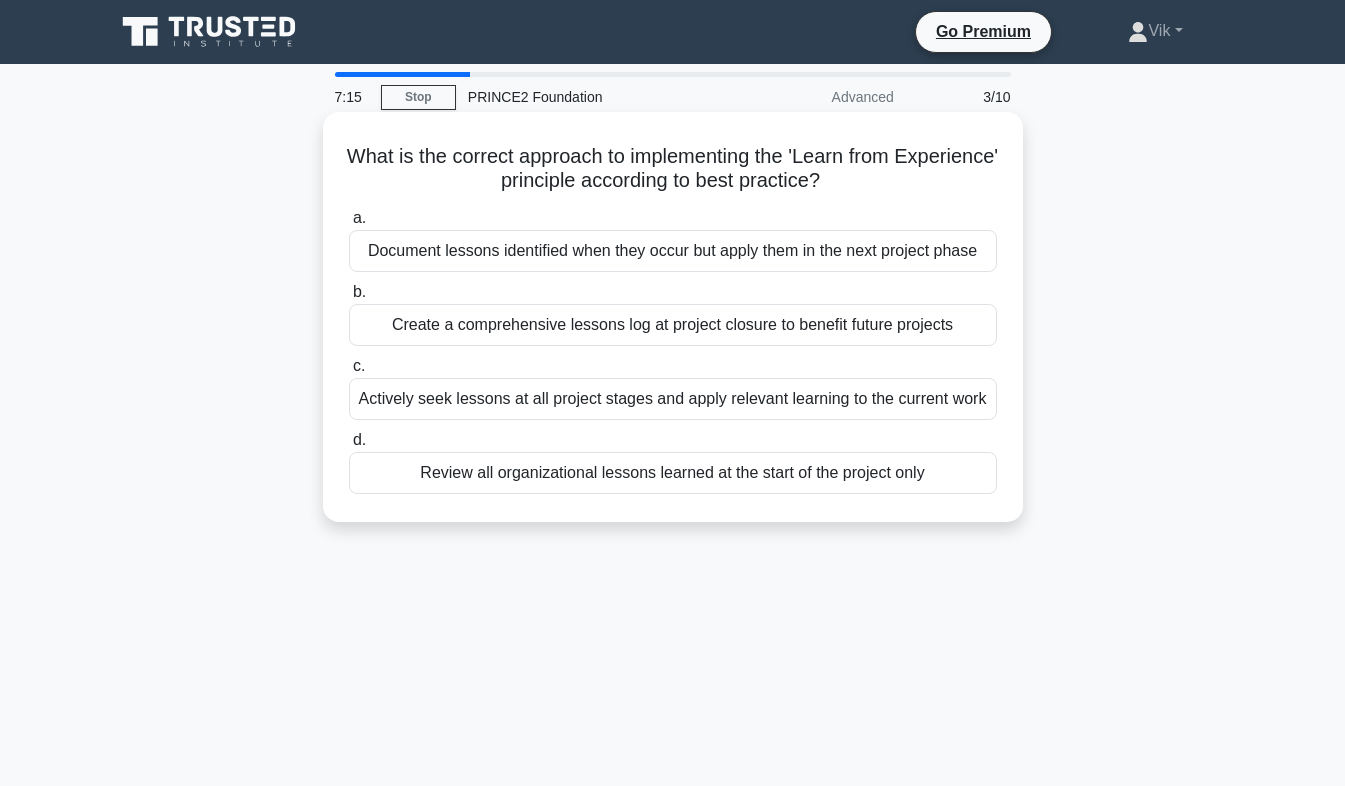 click on "Actively seek lessons at all project stages and apply relevant learning to the current work" at bounding box center [673, 399] 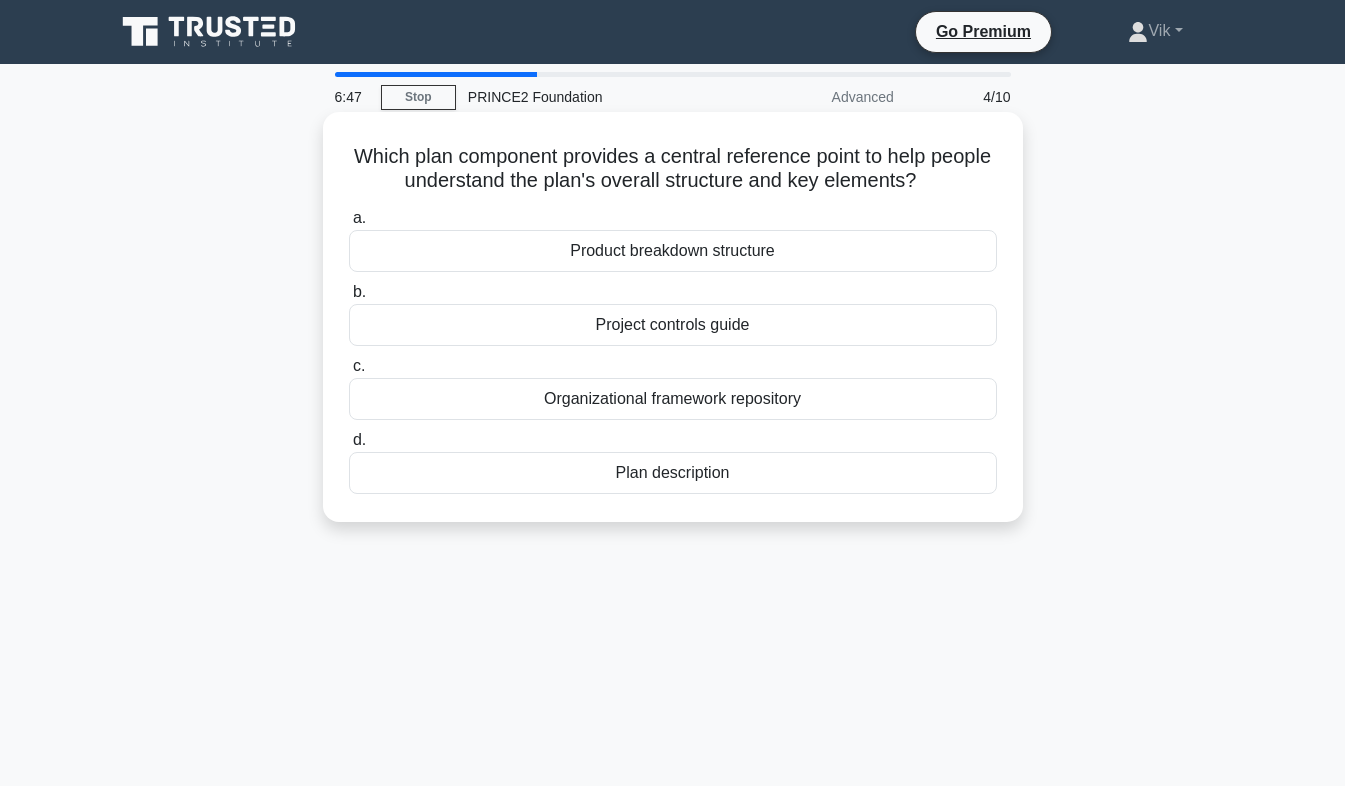 click on "Plan description" at bounding box center (673, 473) 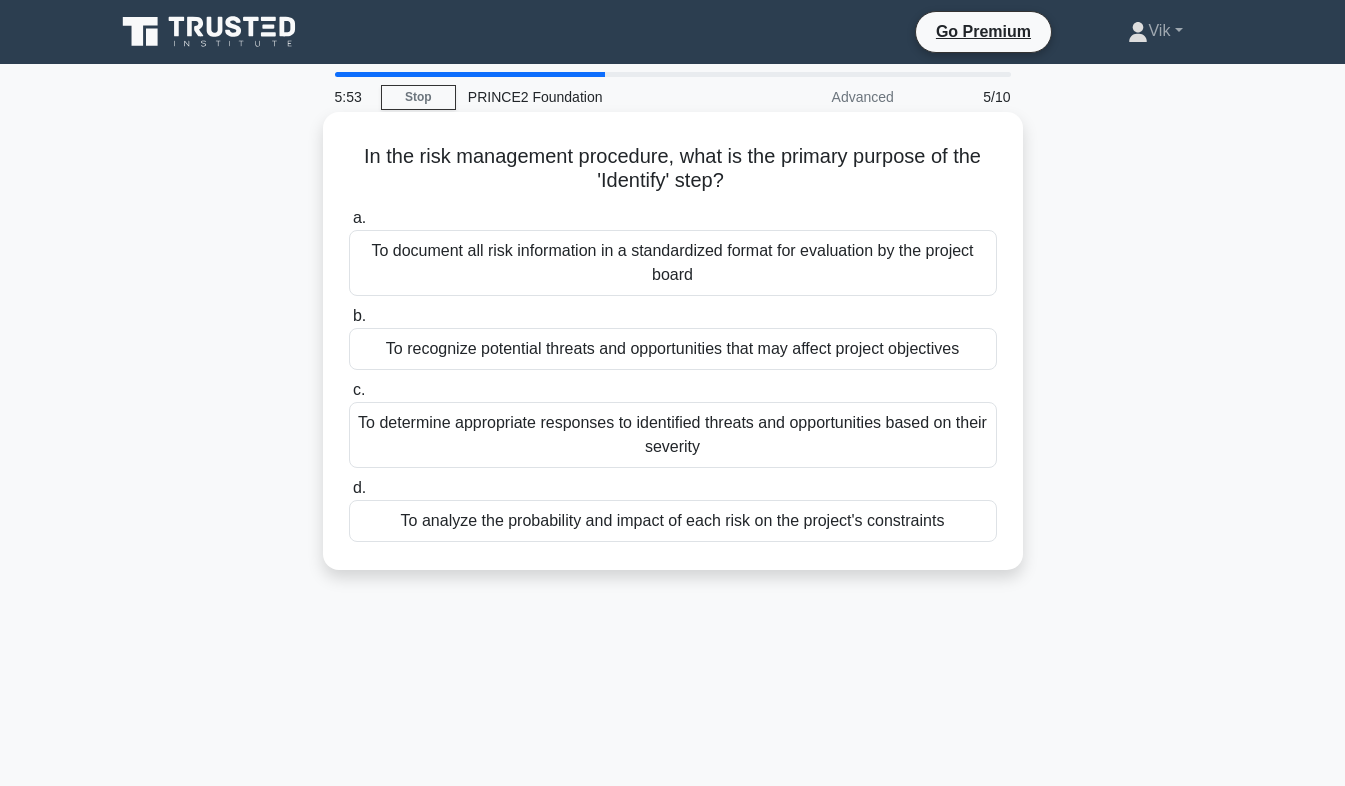click on "To analyze the probability and impact of each risk on the project's constraints" at bounding box center (673, 521) 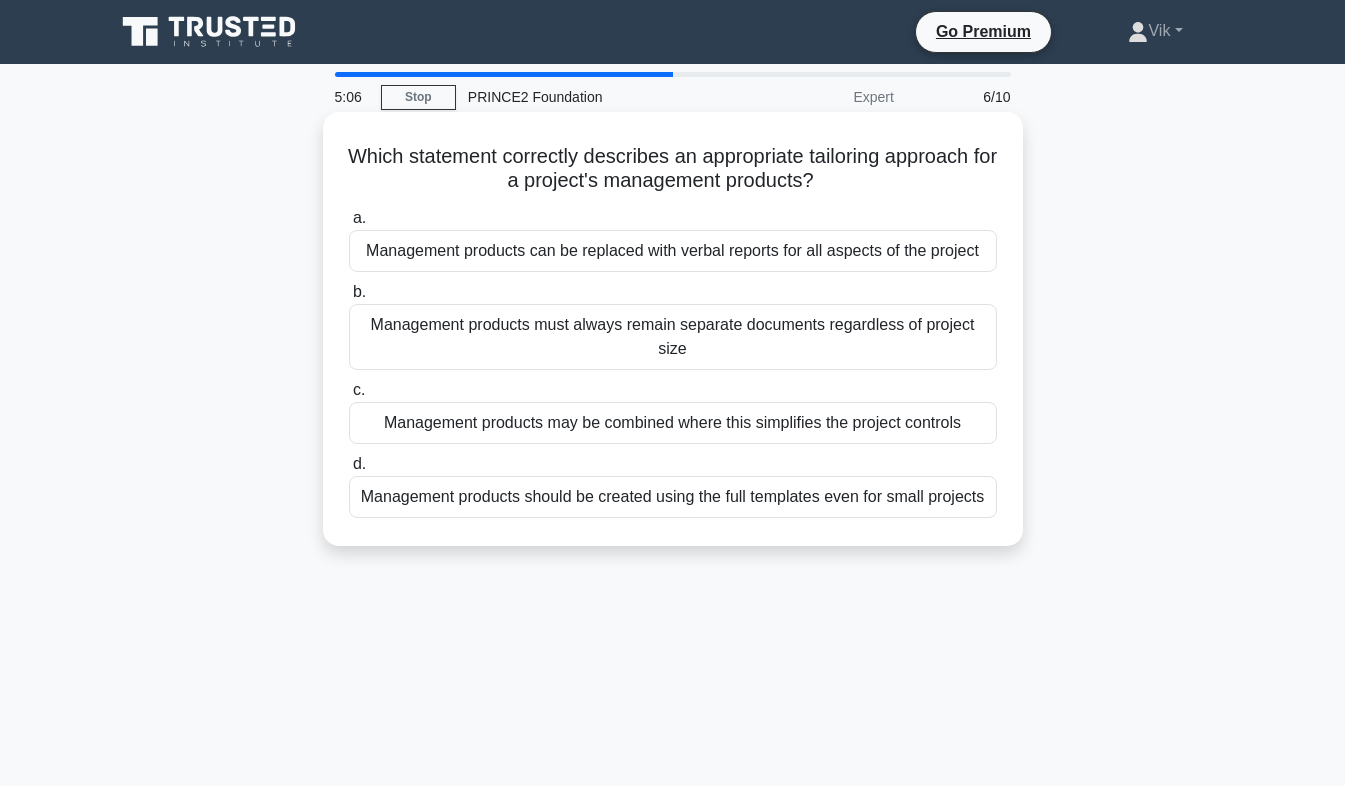 click on "Management products may be combined where this simplifies the project controls" at bounding box center [673, 423] 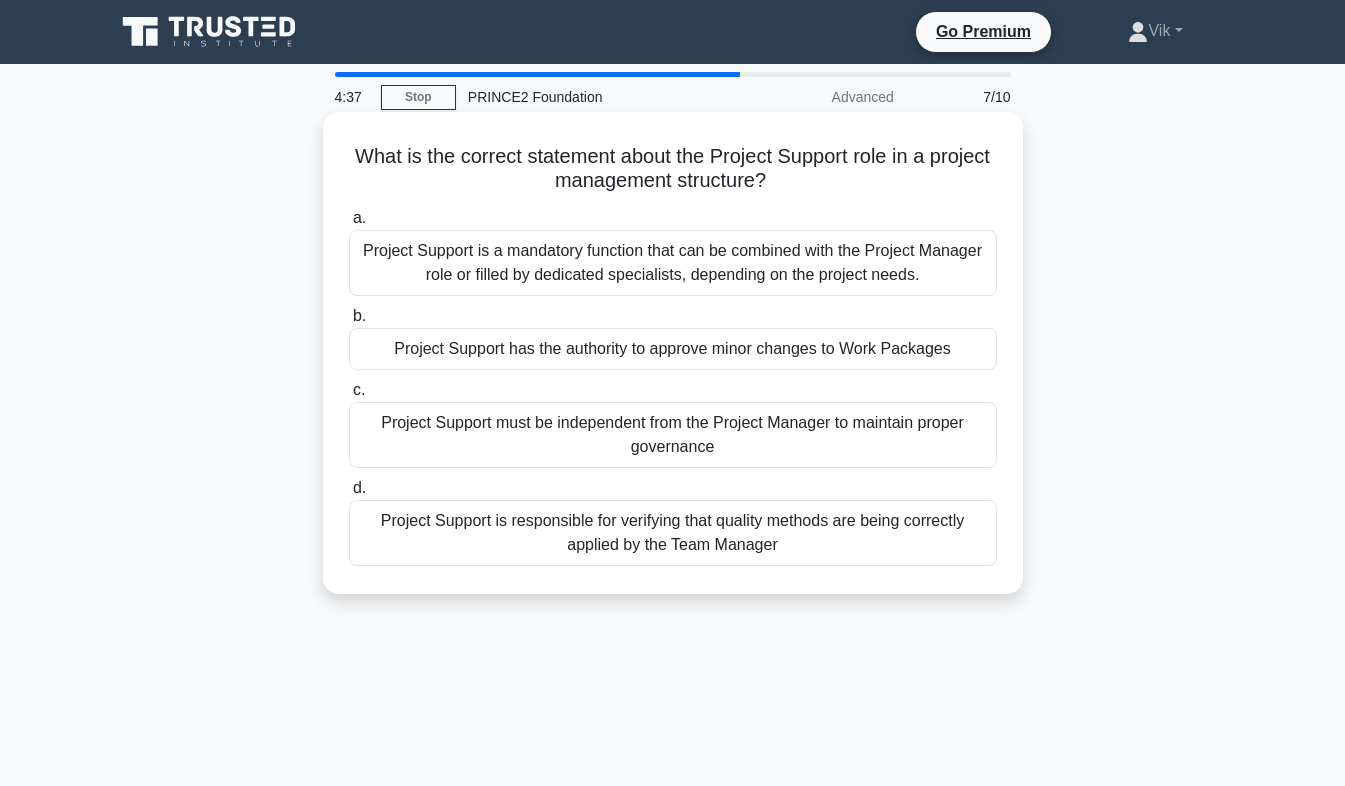 click on "Project Support is a mandatory function that can be combined with the Project Manager role or filled by dedicated specialists, depending on the project needs." at bounding box center (673, 263) 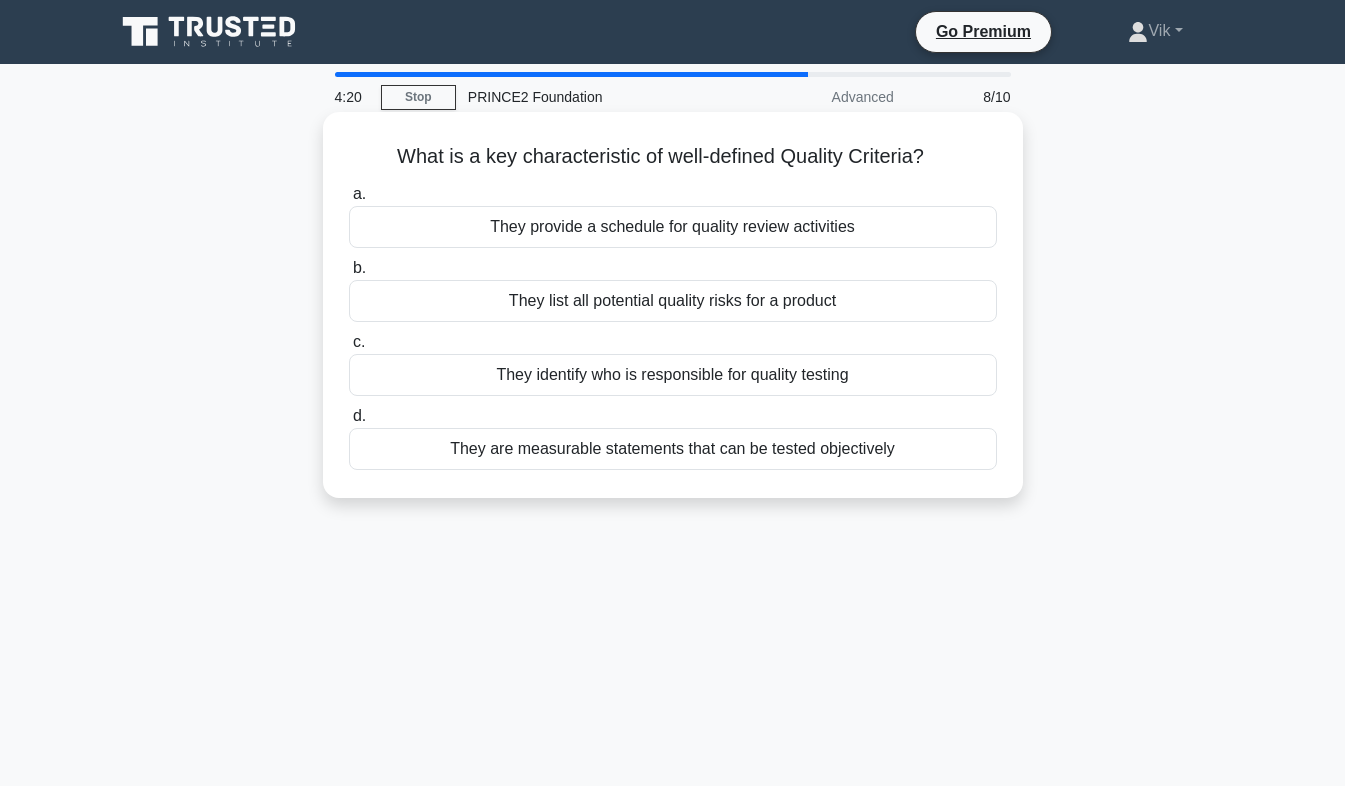 click on "They are measurable statements that can be tested objectively" at bounding box center (673, 449) 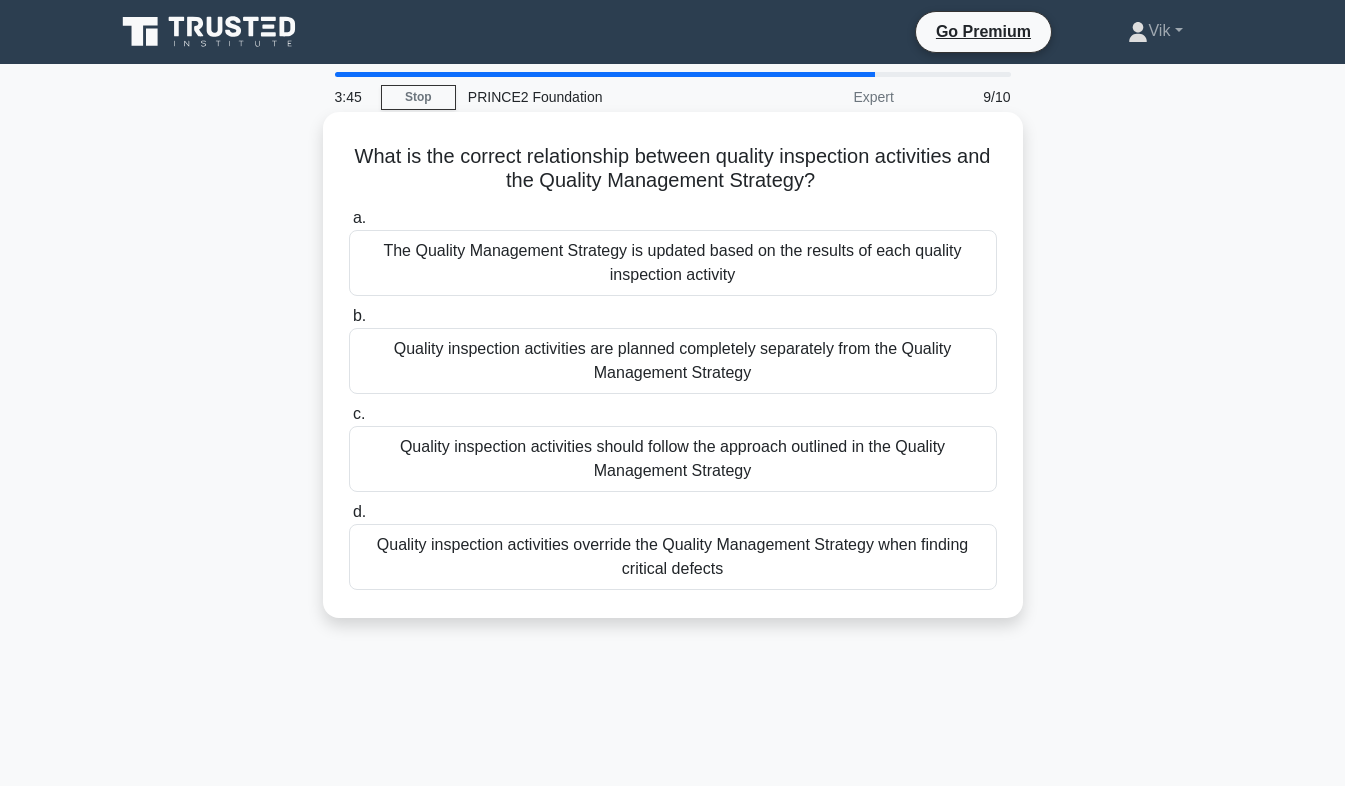 click on "Quality inspection activities should follow the approach outlined in the Quality Management Strategy" at bounding box center [673, 459] 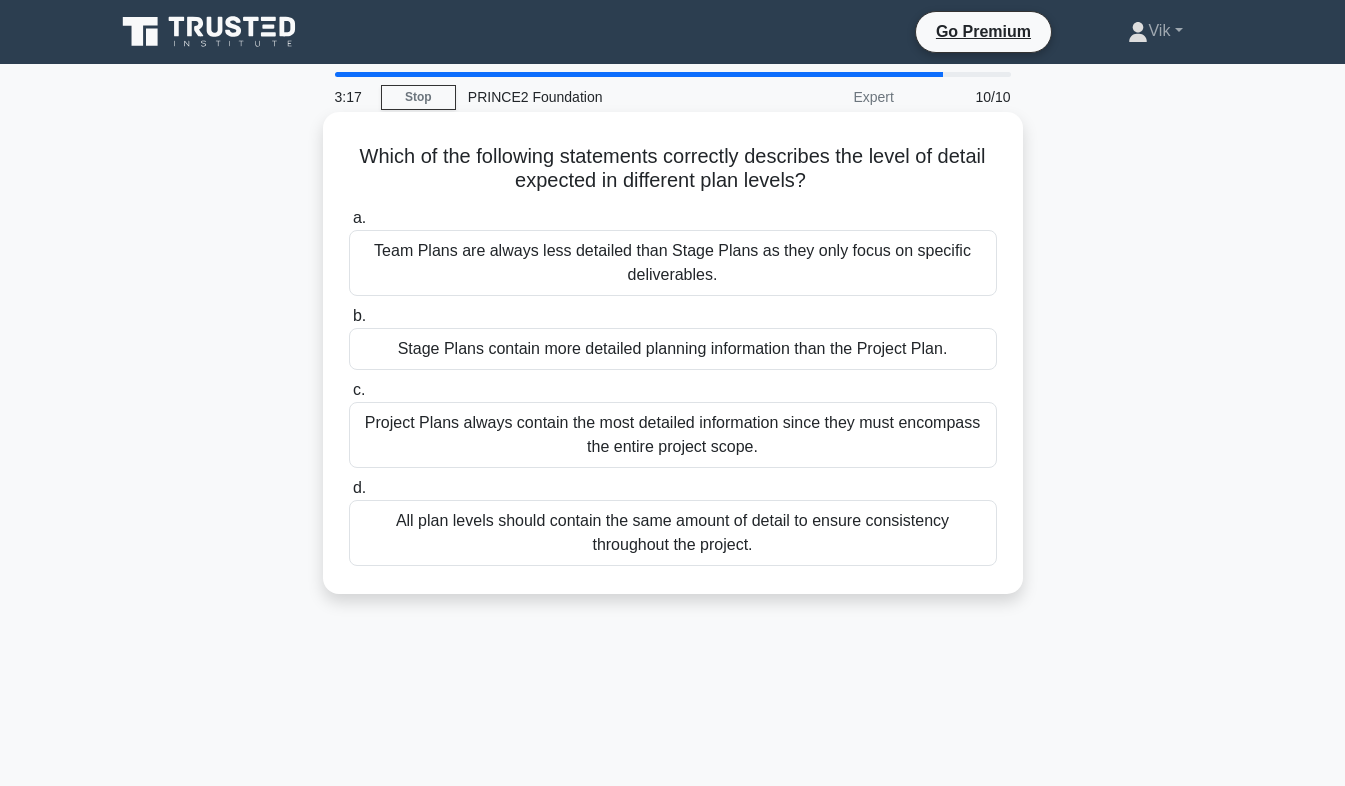 click on "Stage Plans contain more detailed planning information than the Project Plan." at bounding box center (673, 349) 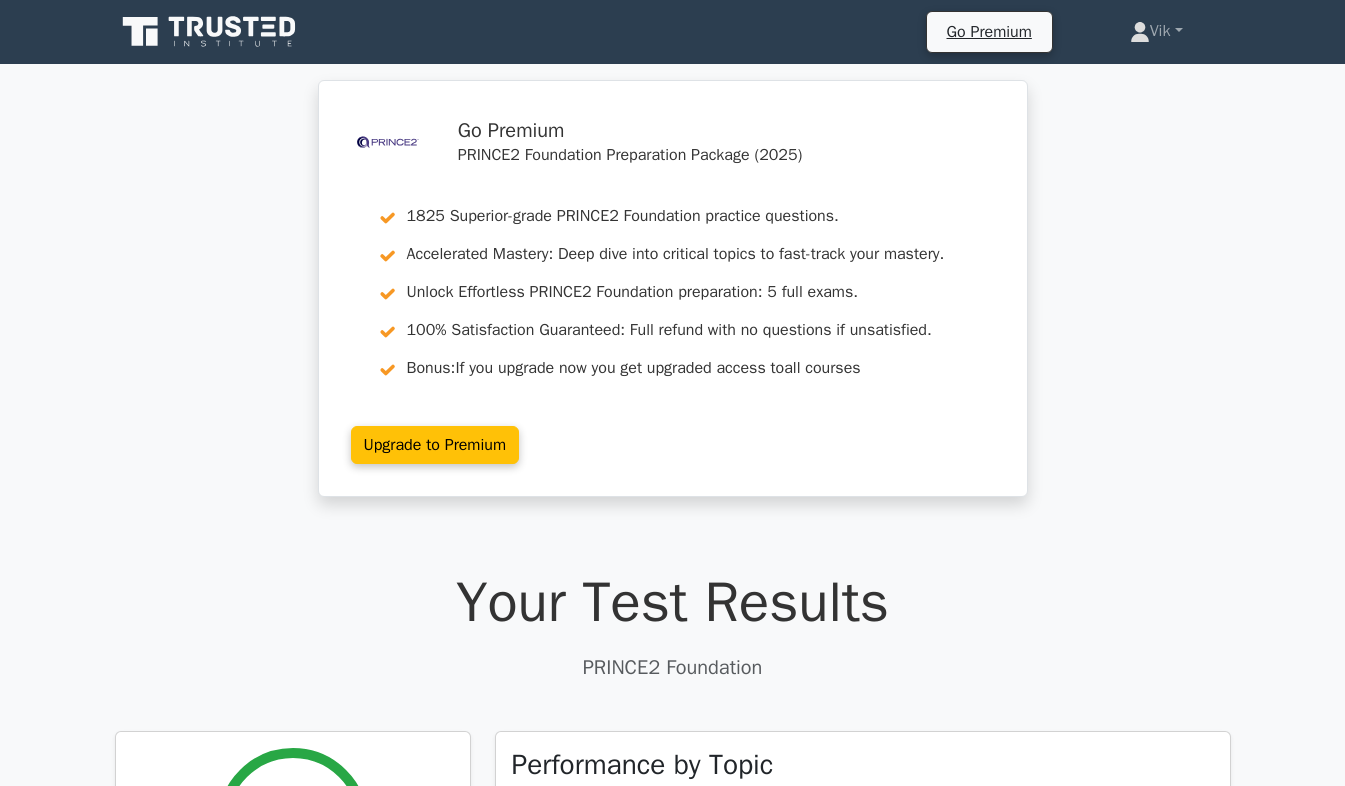 scroll, scrollTop: 0, scrollLeft: 0, axis: both 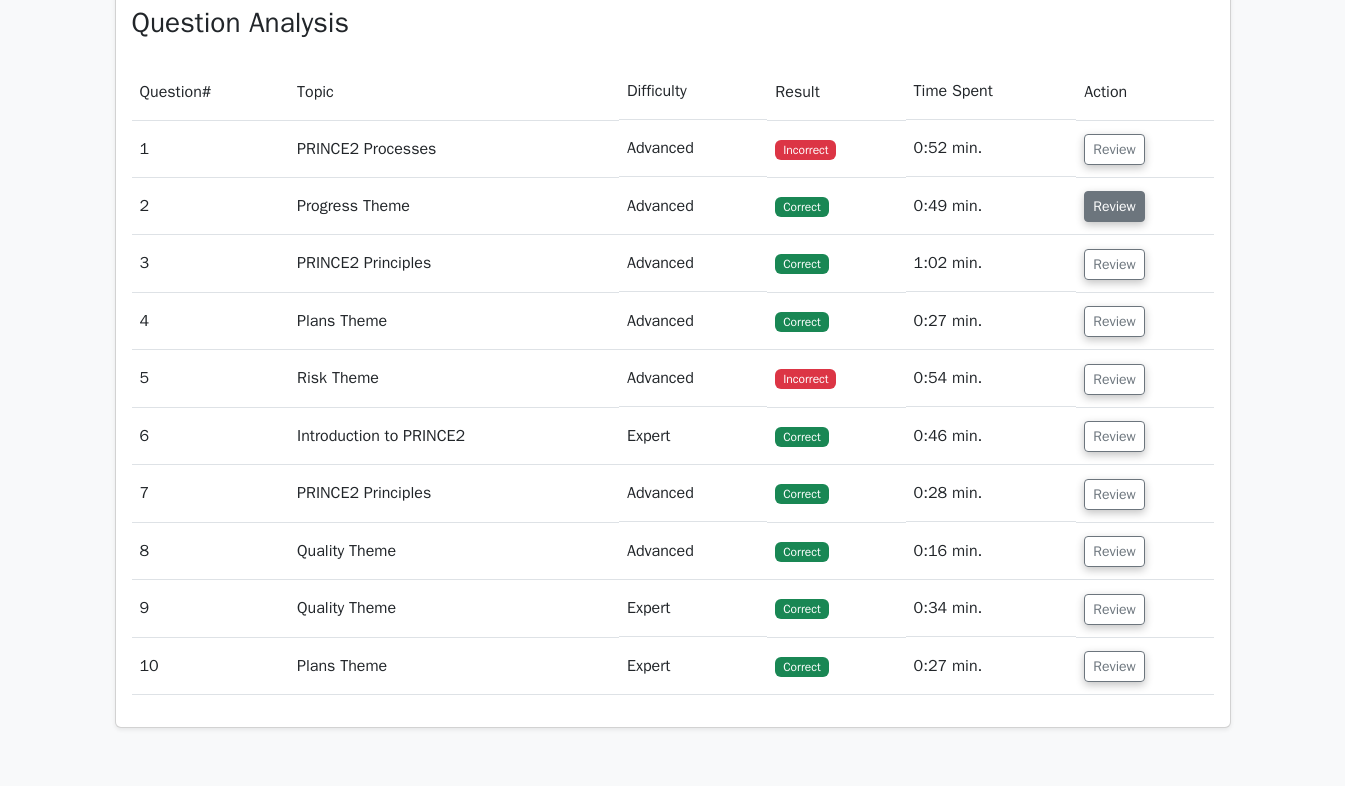 click on "Review" at bounding box center (1114, 206) 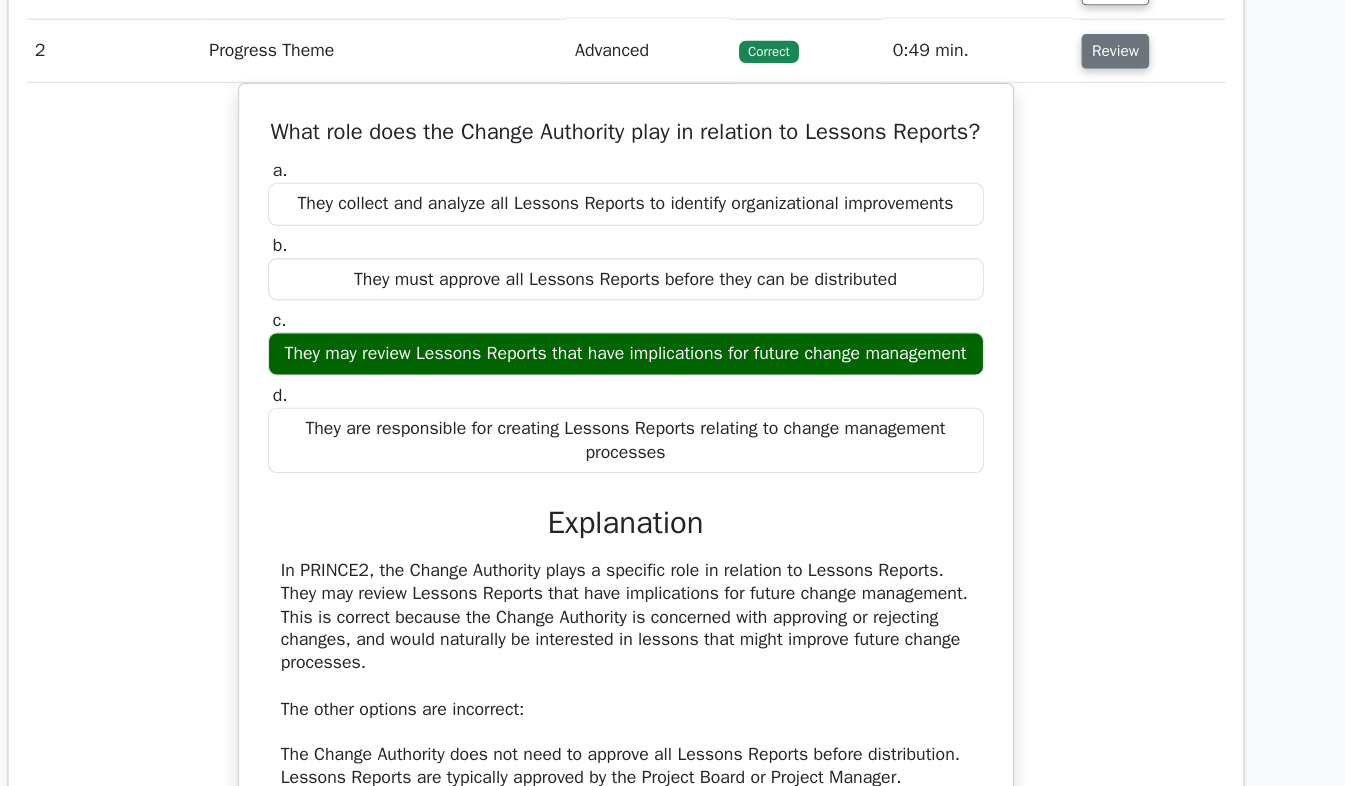scroll, scrollTop: 1585, scrollLeft: 0, axis: vertical 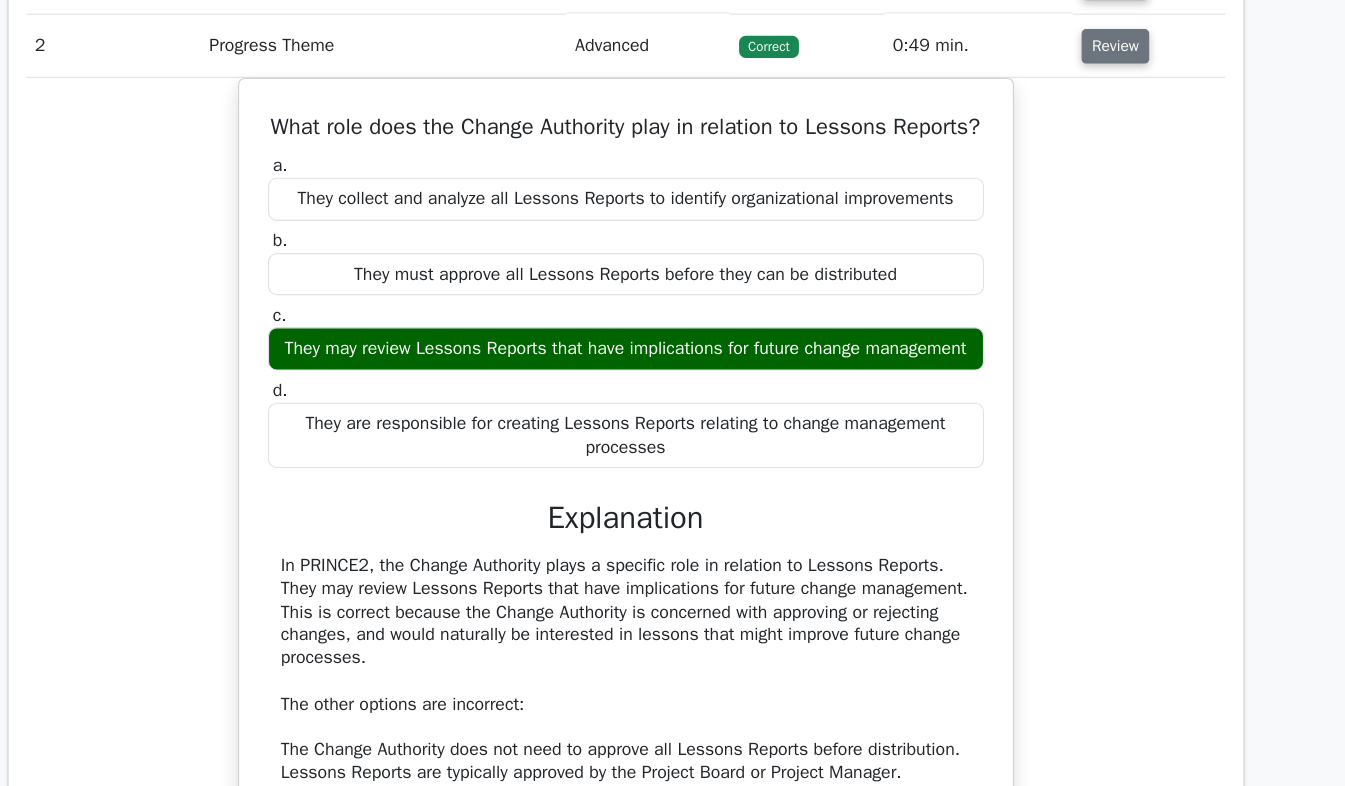 click on "Review" at bounding box center [1114, 118] 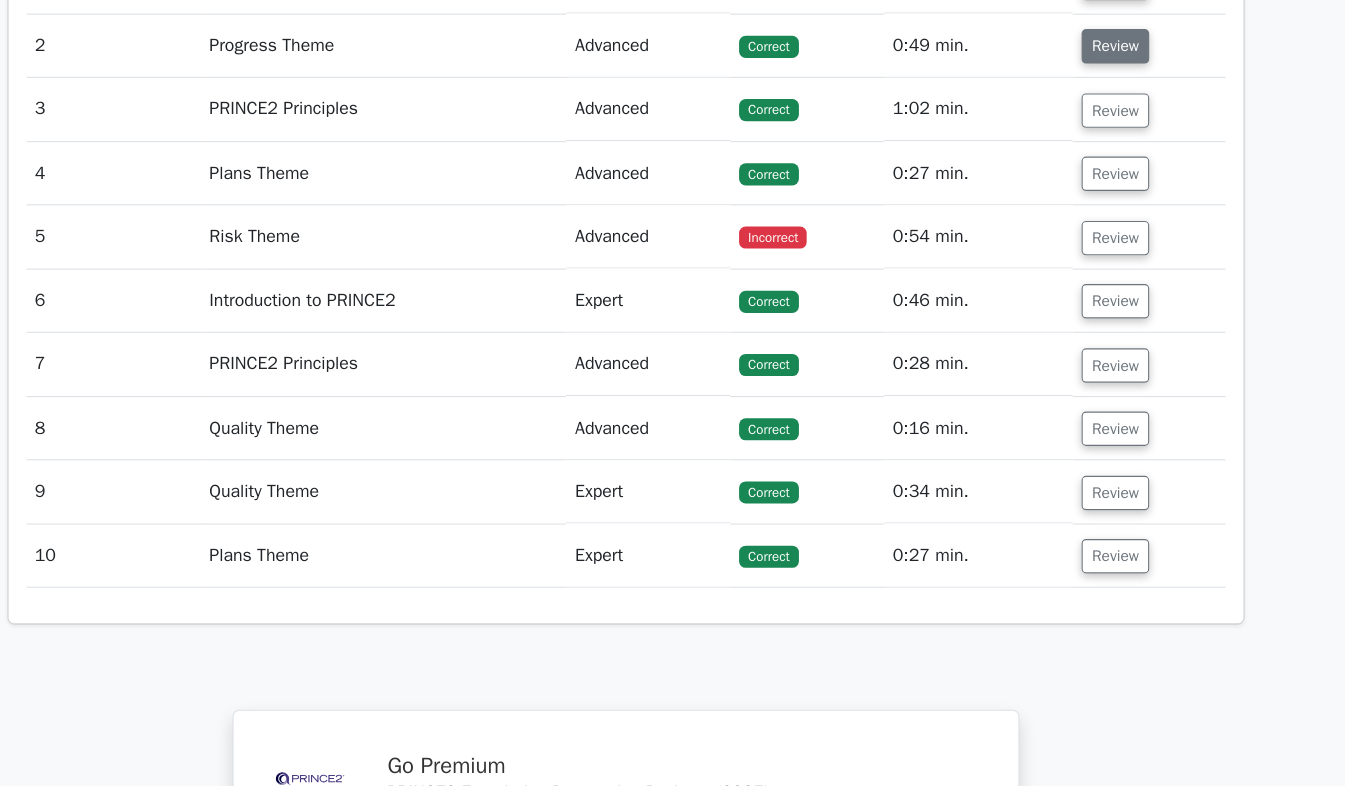 click on "Review" at bounding box center [1114, 118] 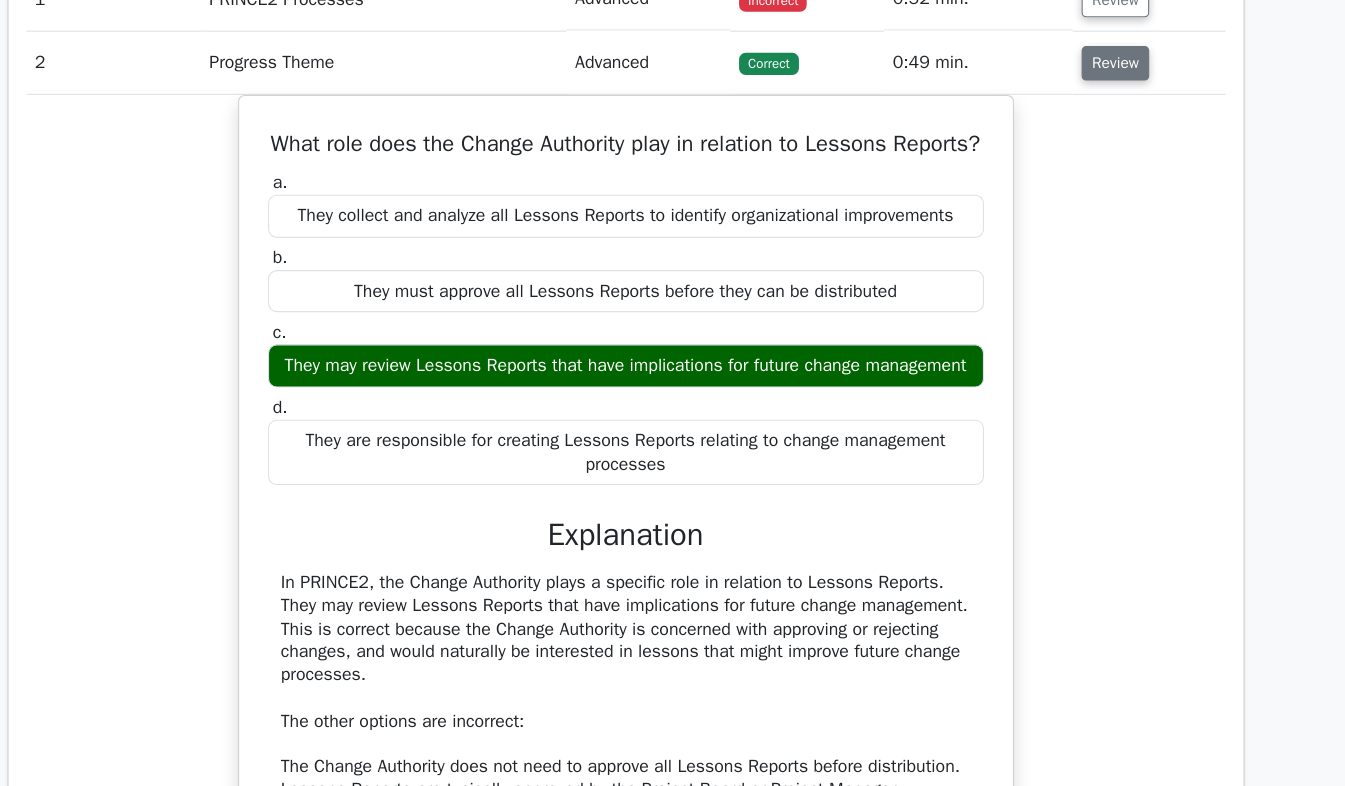 scroll, scrollTop: 1621, scrollLeft: 0, axis: vertical 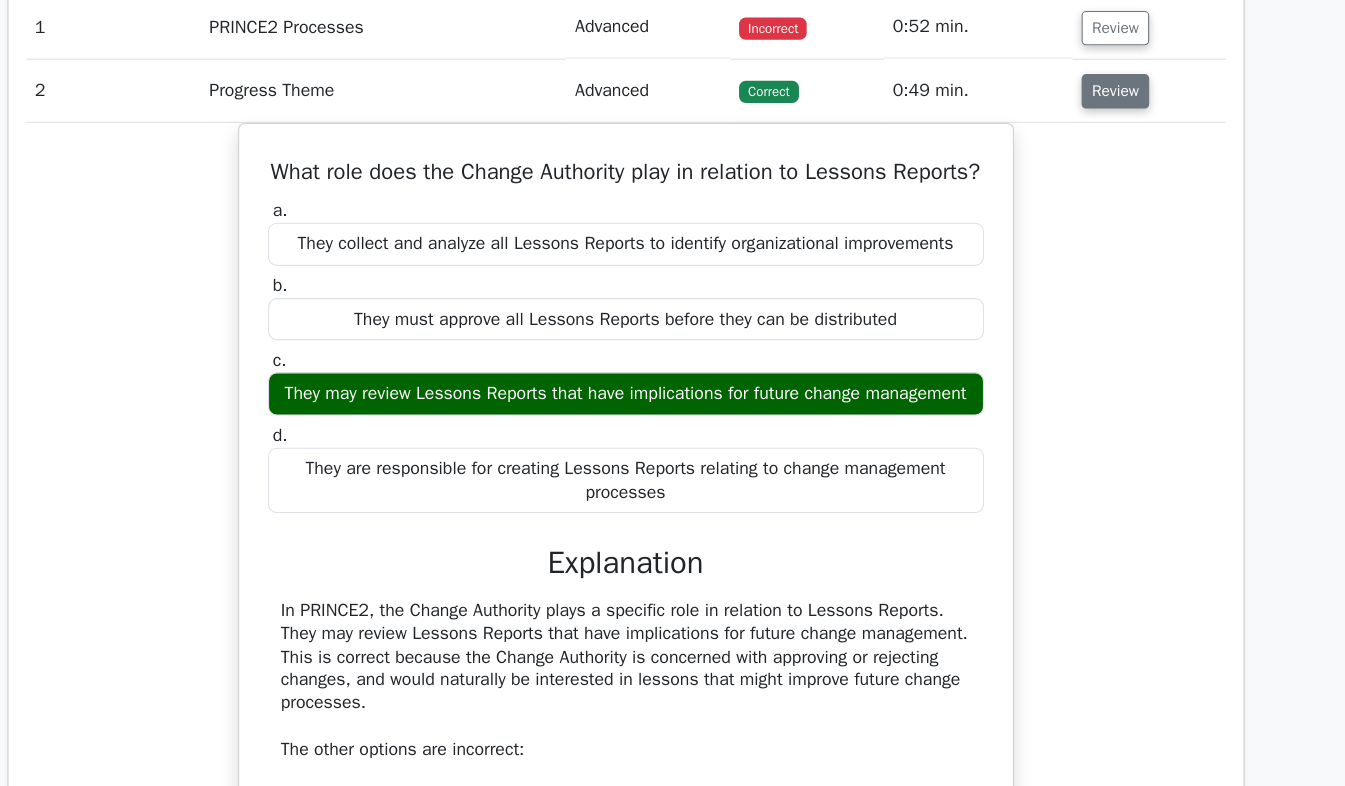 click on "Review" at bounding box center (1114, 82) 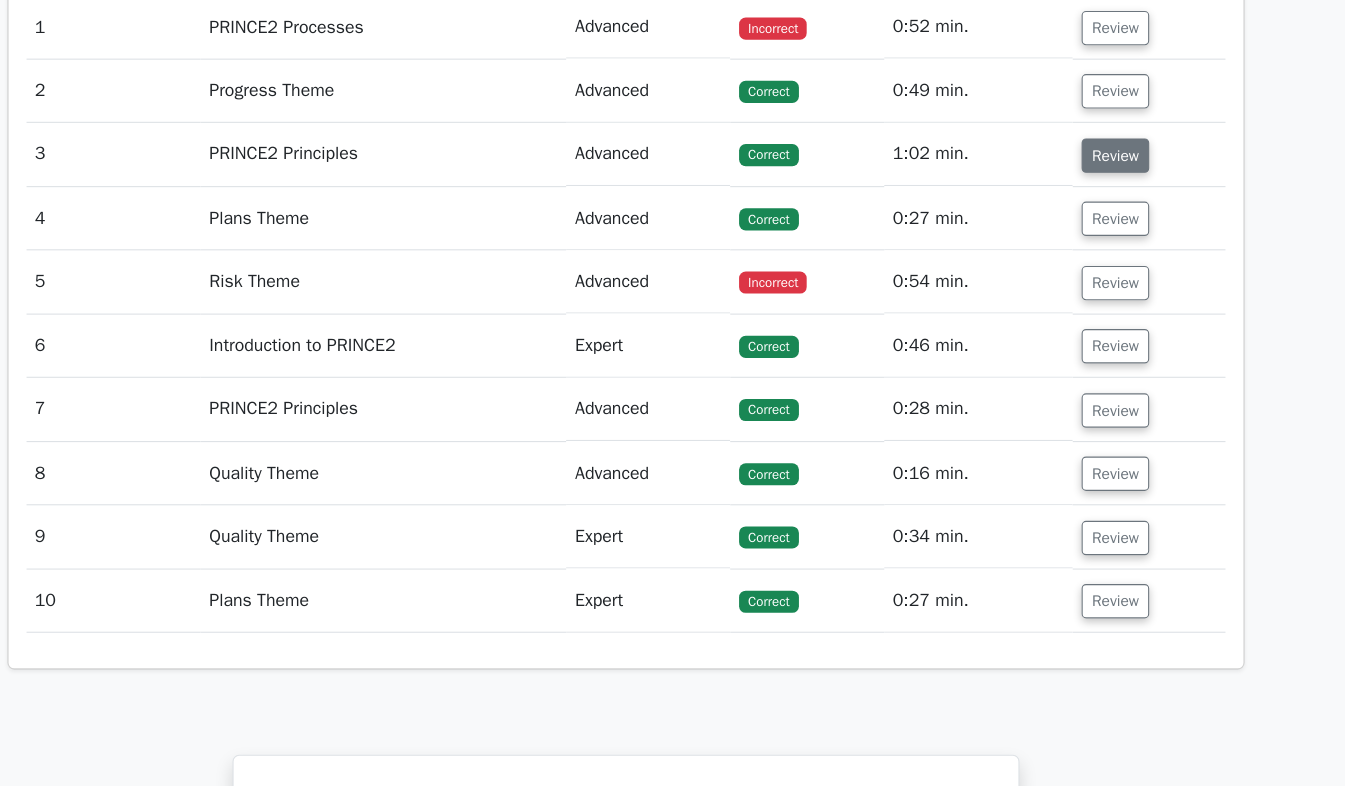click on "Review" at bounding box center [1114, 140] 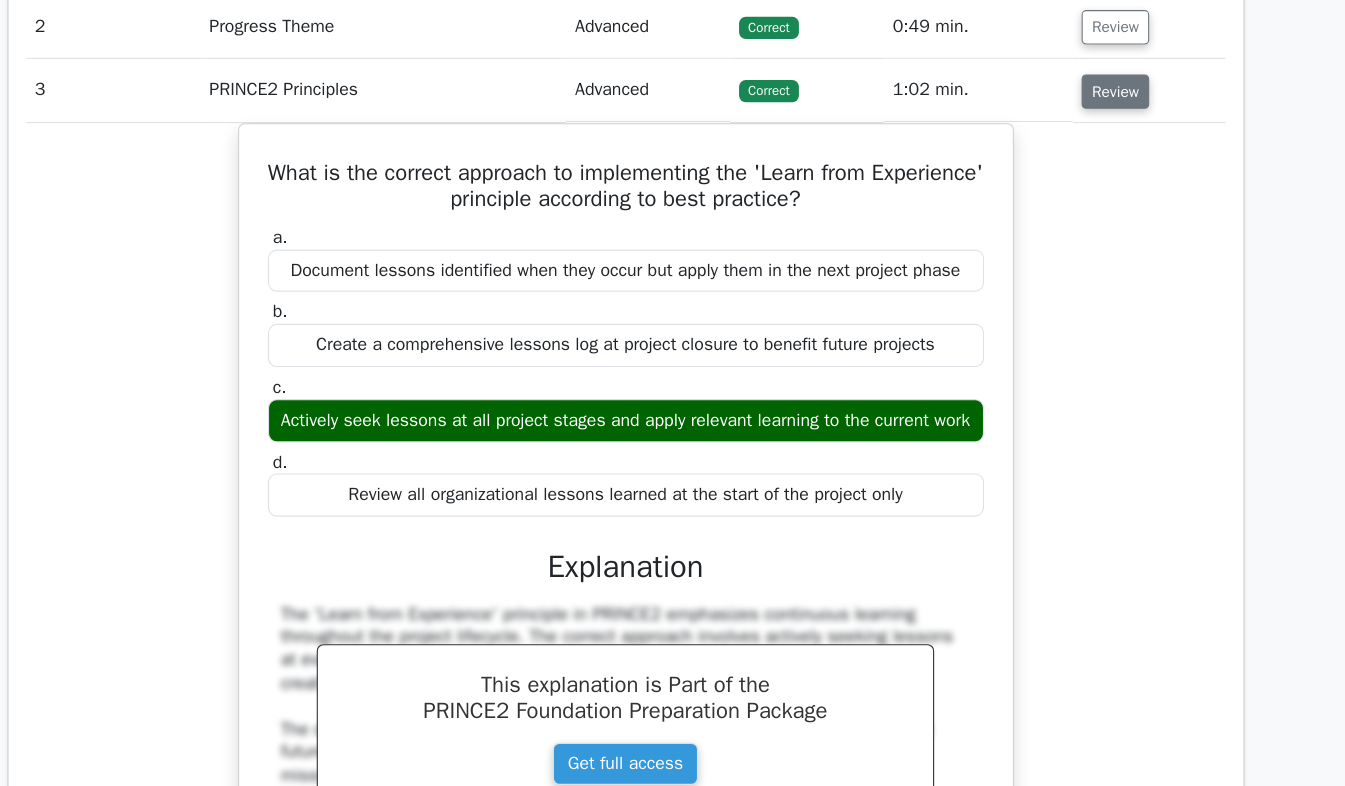 click on "Review" at bounding box center [1114, 140] 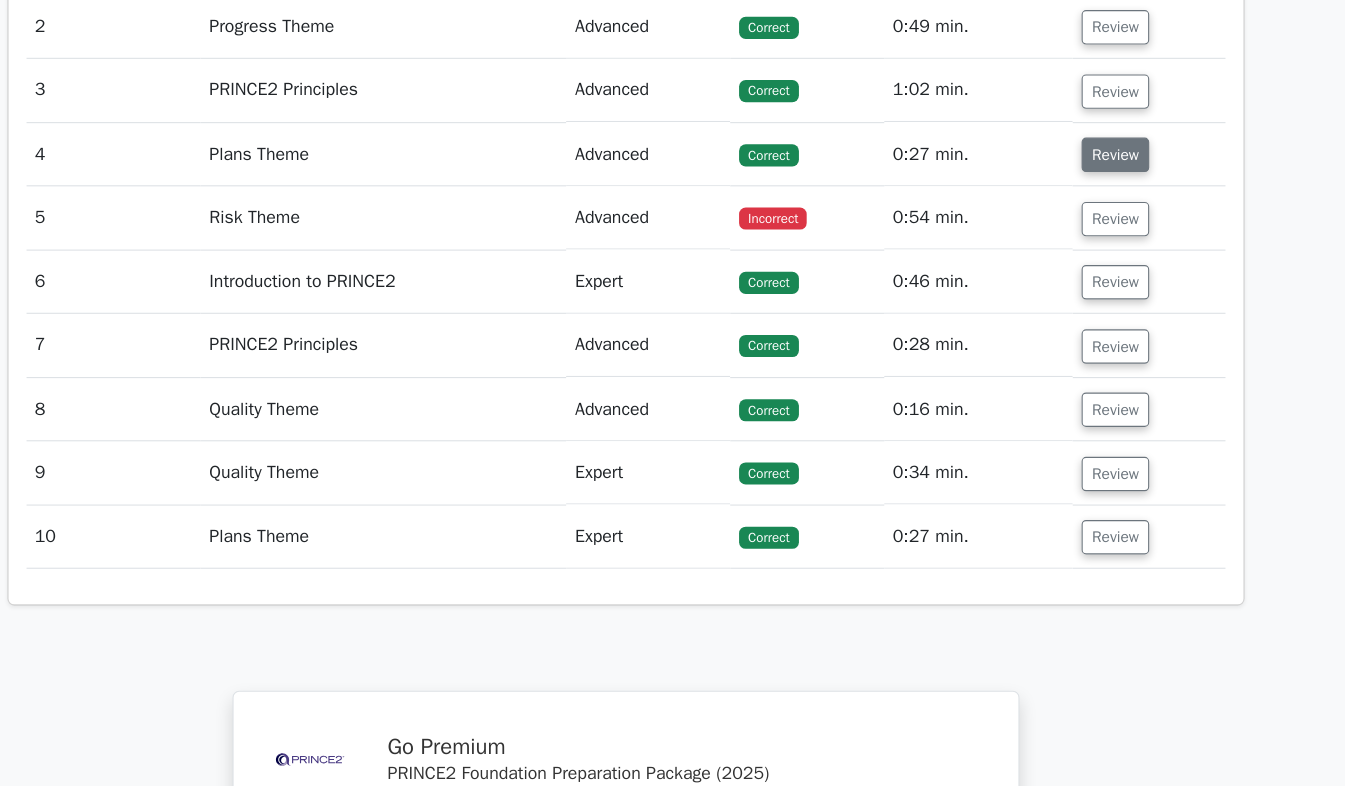 click on "Review" at bounding box center [1114, 197] 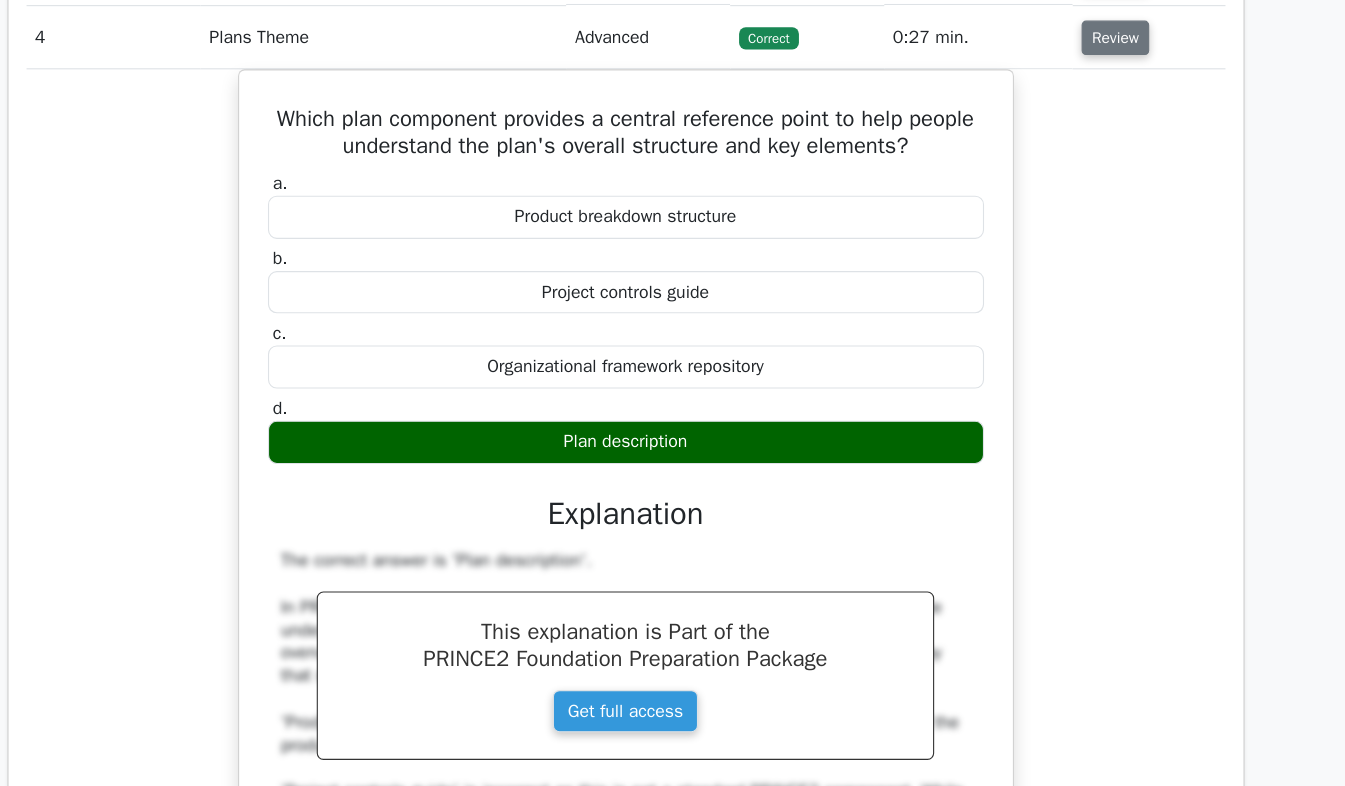 scroll, scrollTop: 1710, scrollLeft: 0, axis: vertical 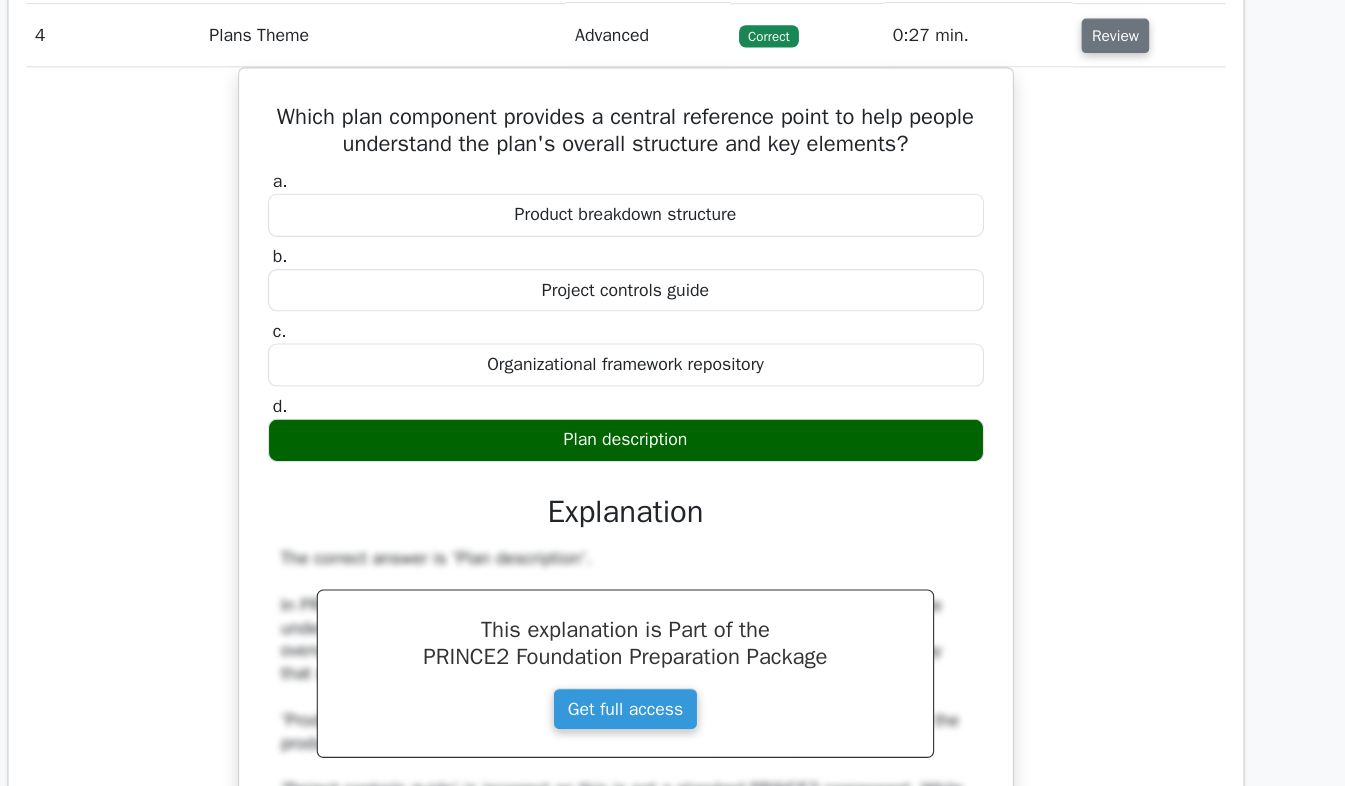click on "Review" at bounding box center [1114, 108] 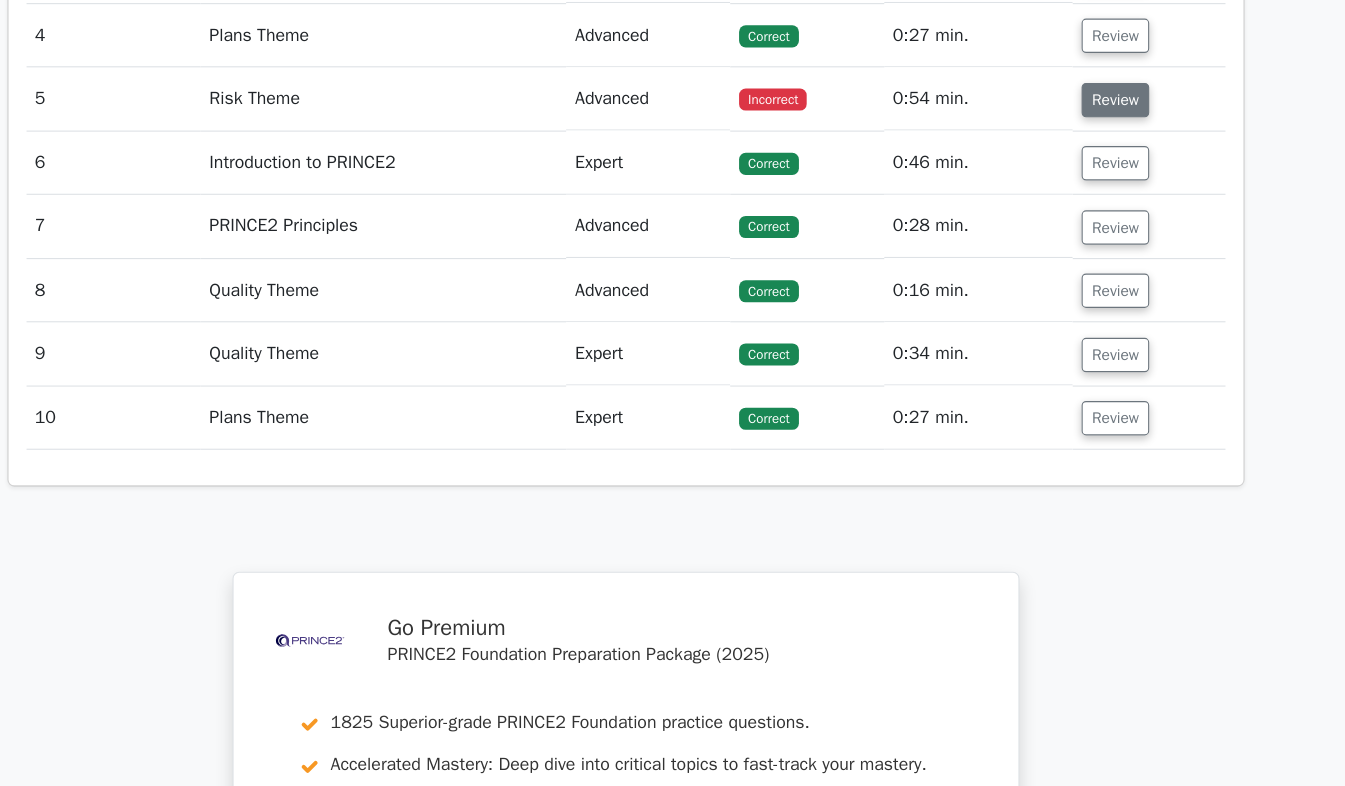 click on "Review" at bounding box center [1114, 166] 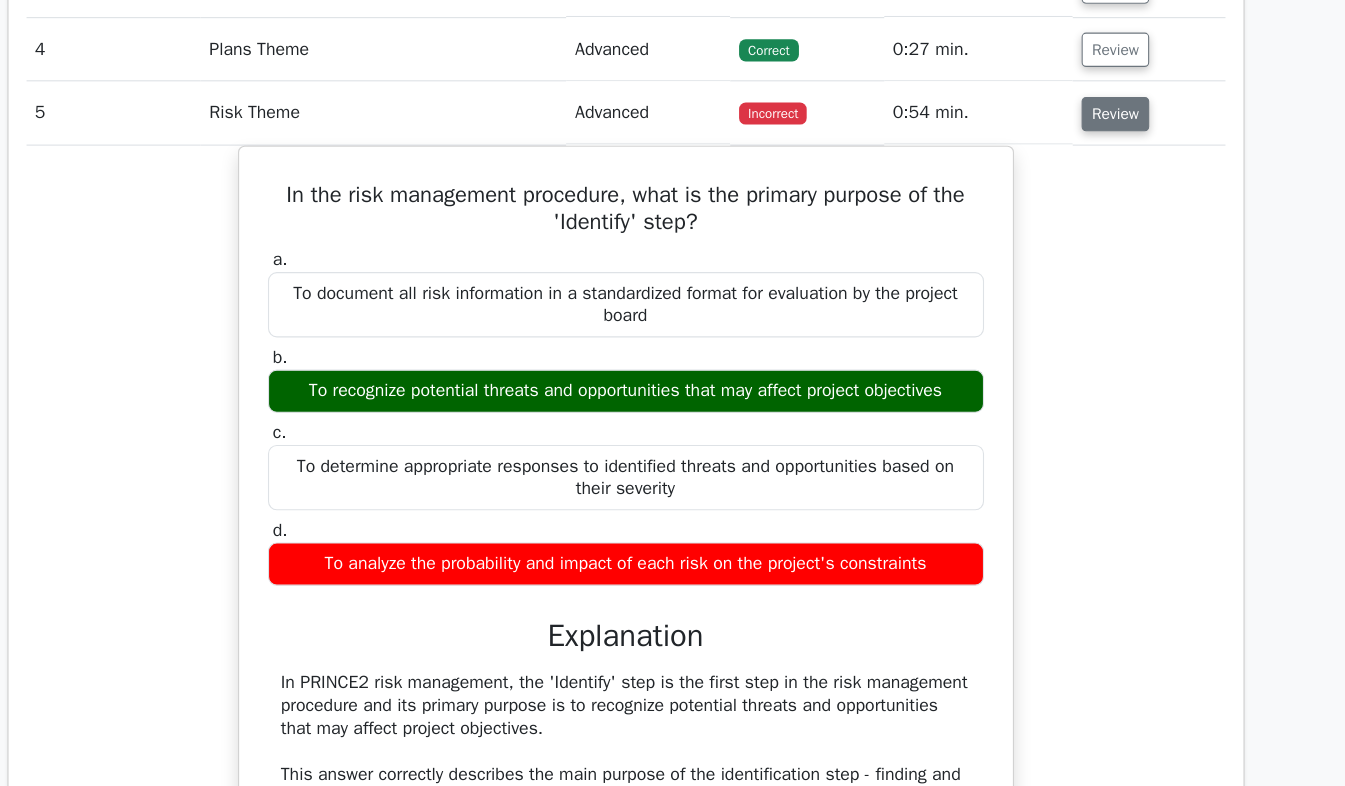 scroll, scrollTop: 1766, scrollLeft: 0, axis: vertical 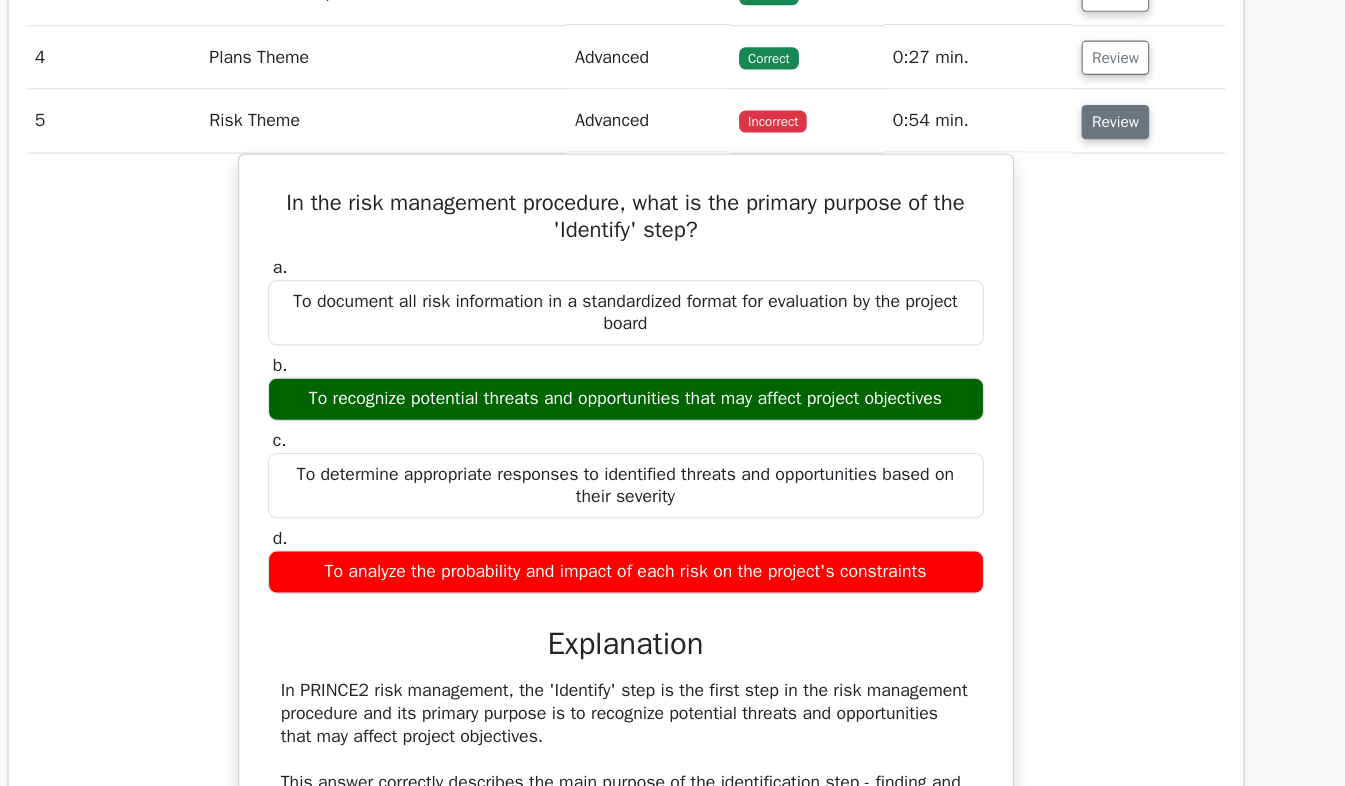 click on "Review" at bounding box center [1114, 110] 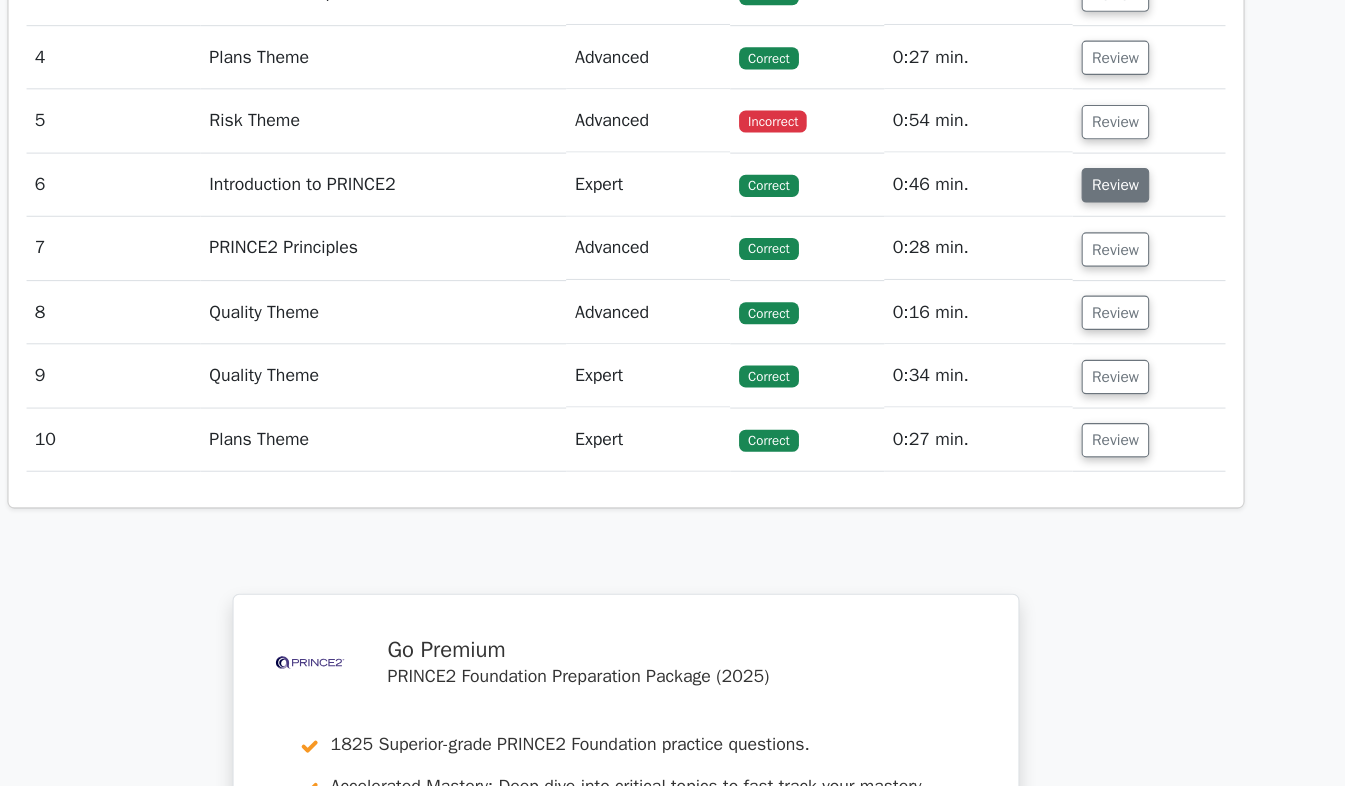 click on "Review" at bounding box center [1114, 167] 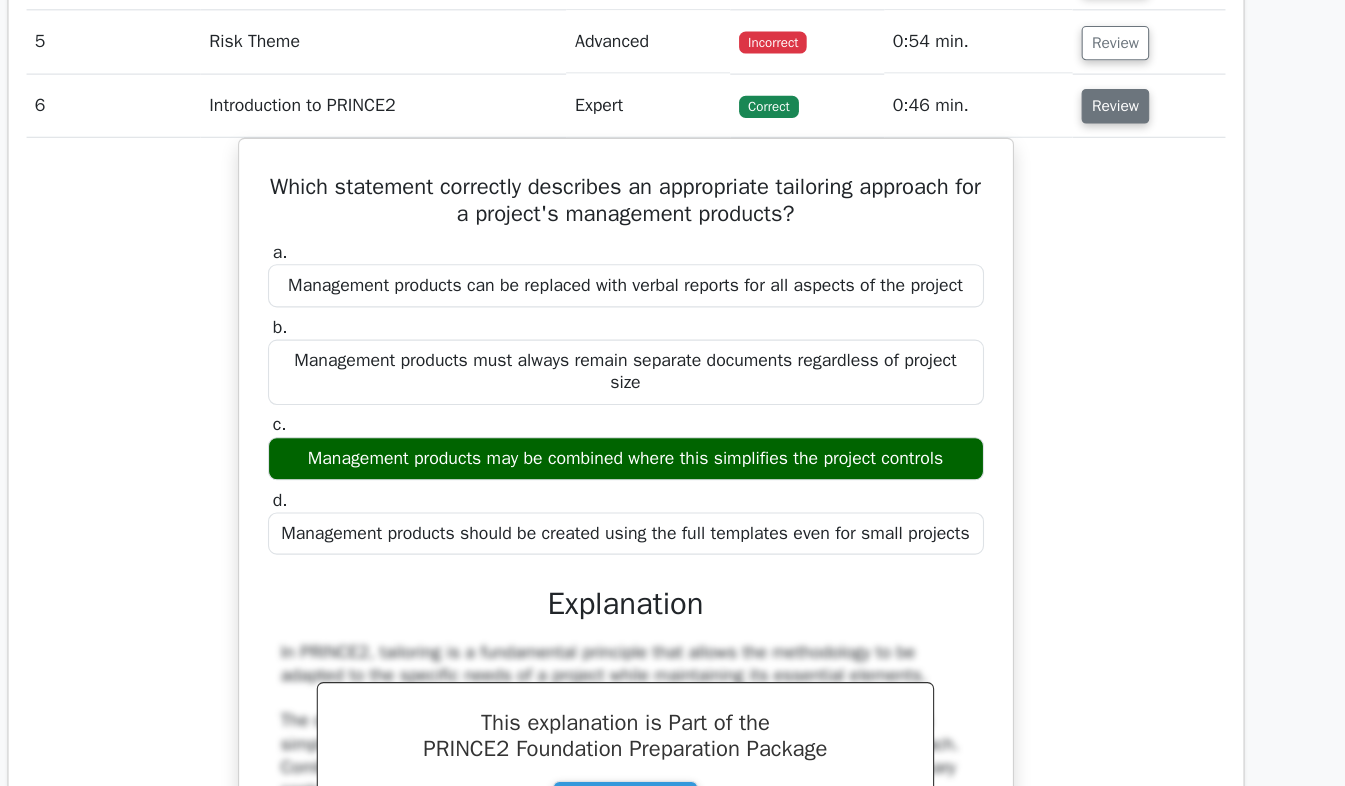 scroll, scrollTop: 1777, scrollLeft: 0, axis: vertical 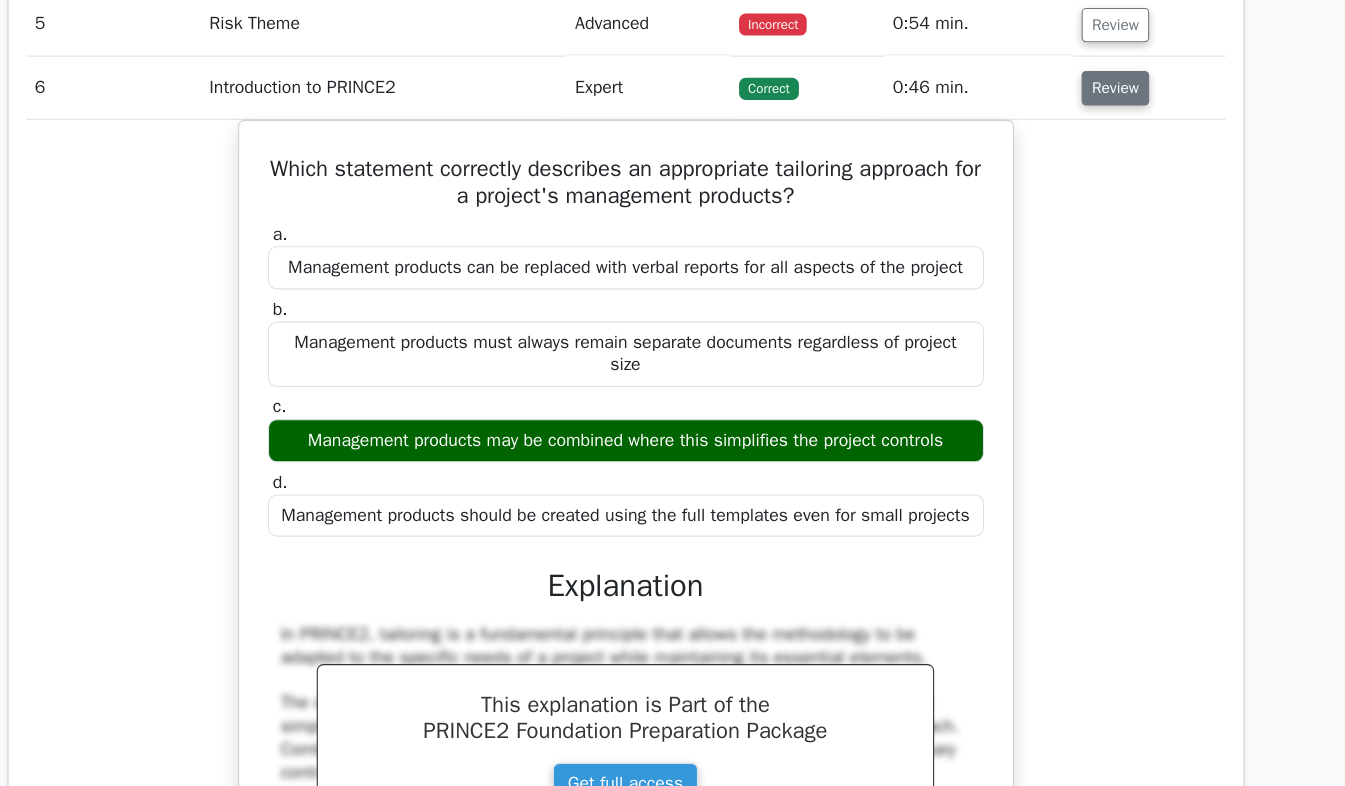 click on "Review" at bounding box center (1114, 156) 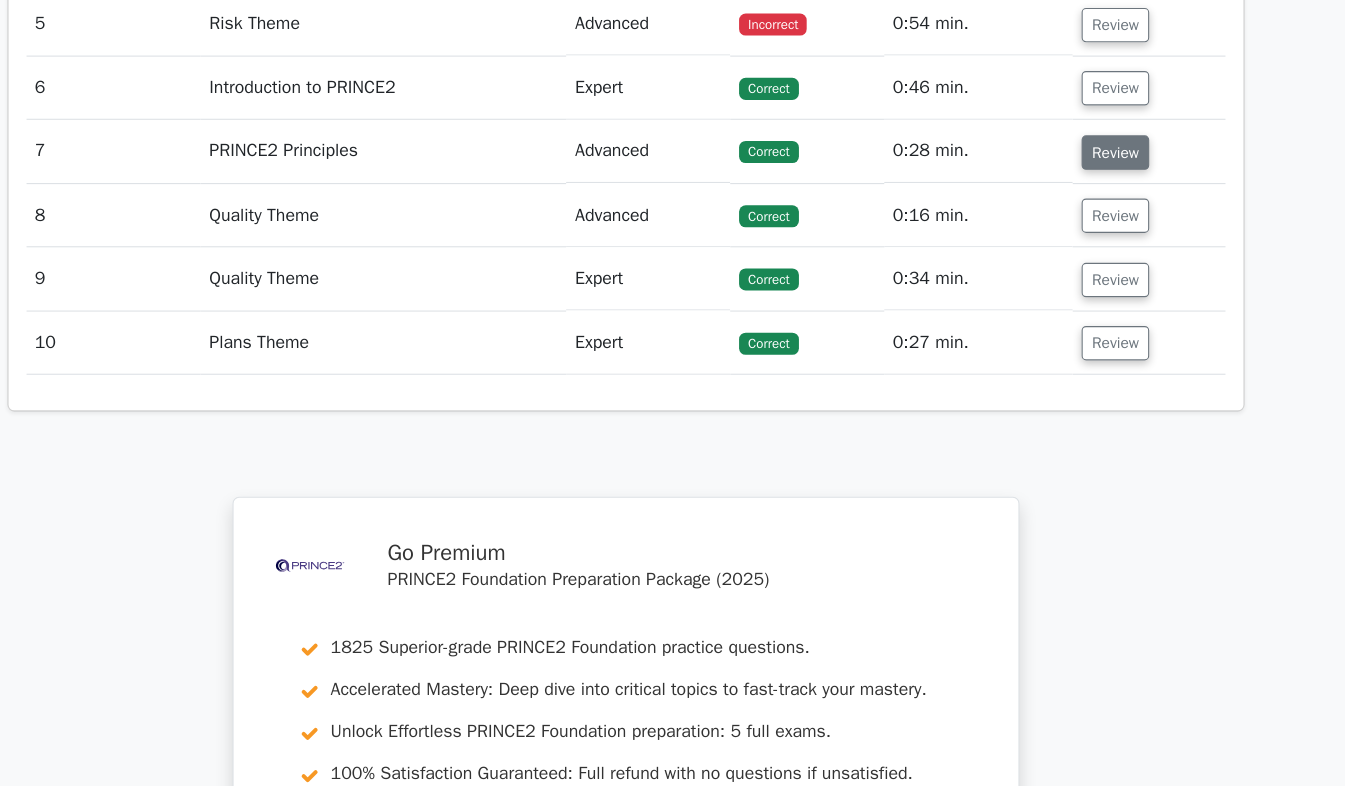 click on "Review" at bounding box center (1114, 214) 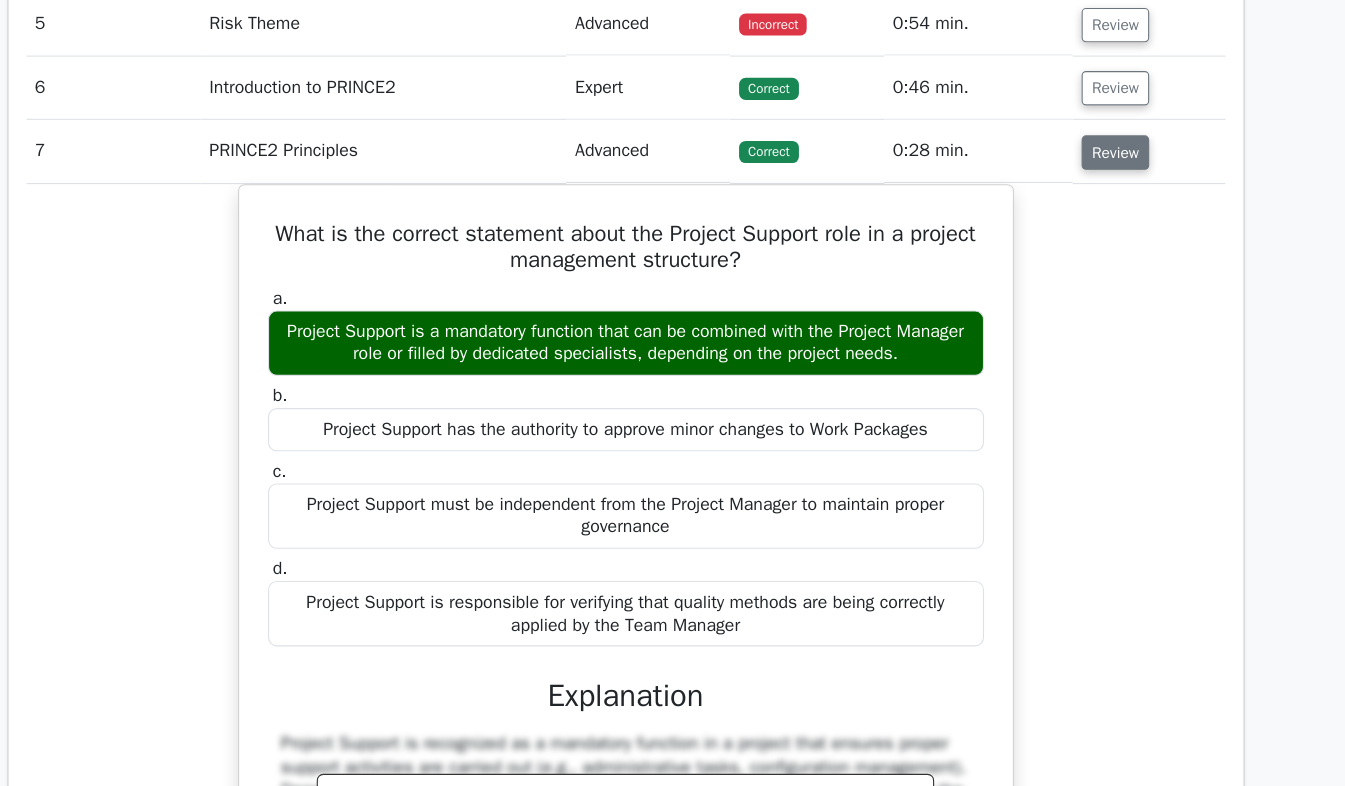 click on "Review" at bounding box center (1114, 214) 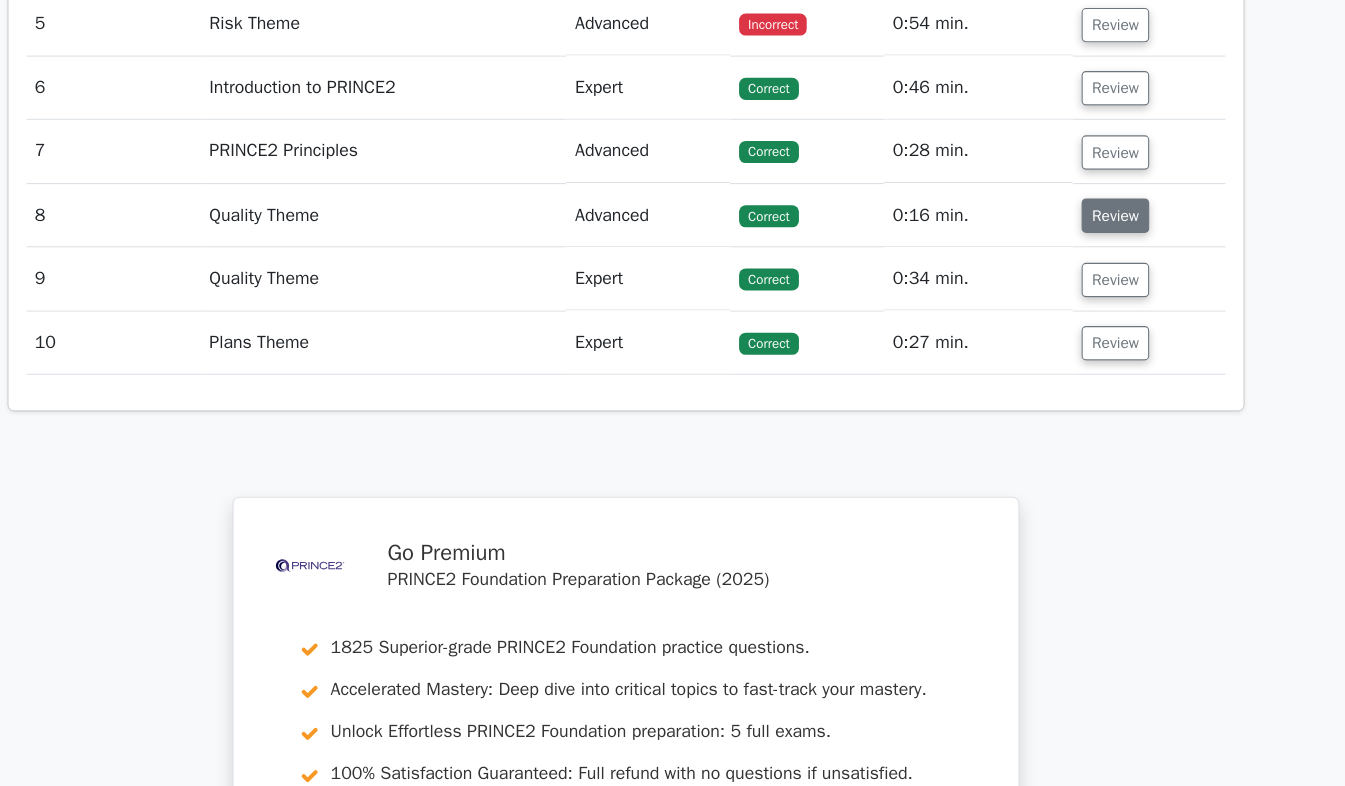 click on "Review" at bounding box center [1114, 271] 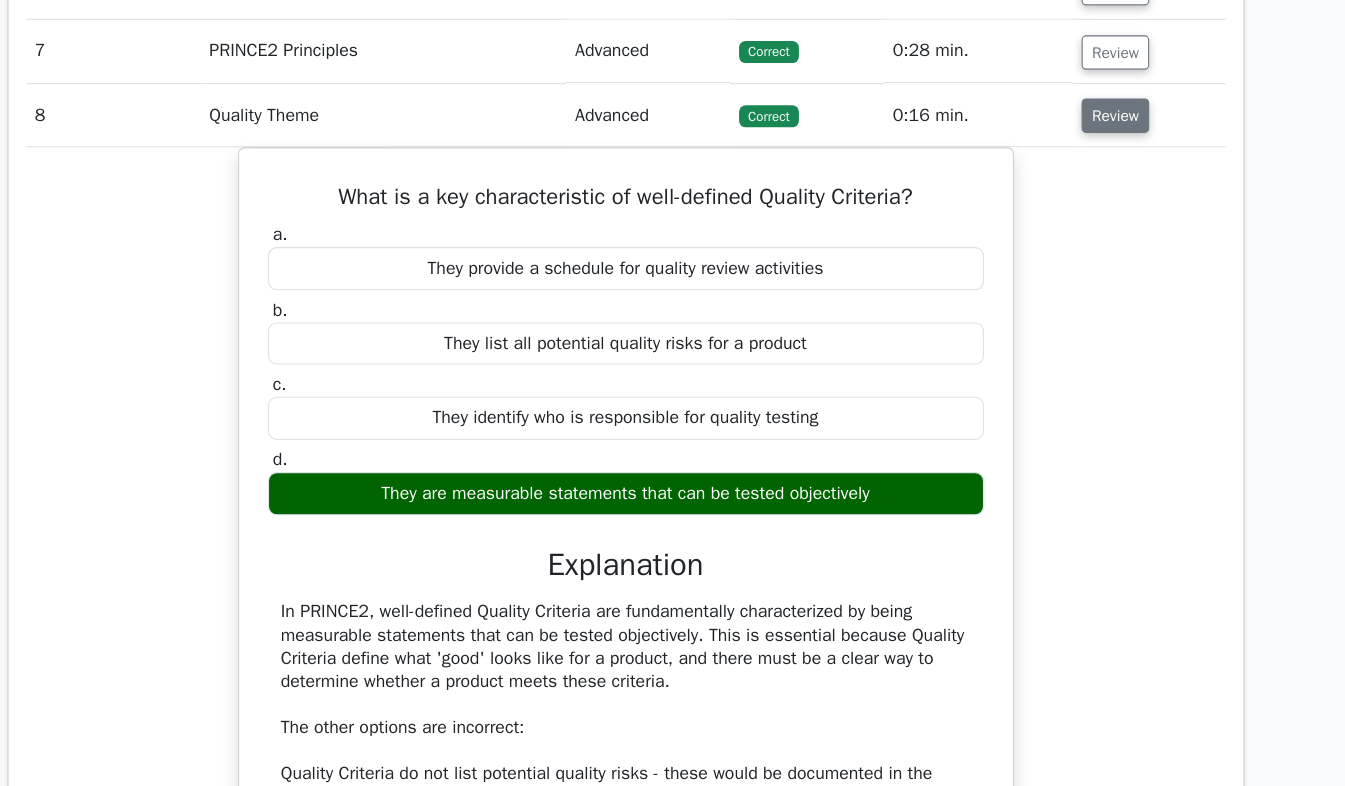 scroll, scrollTop: 1874, scrollLeft: 0, axis: vertical 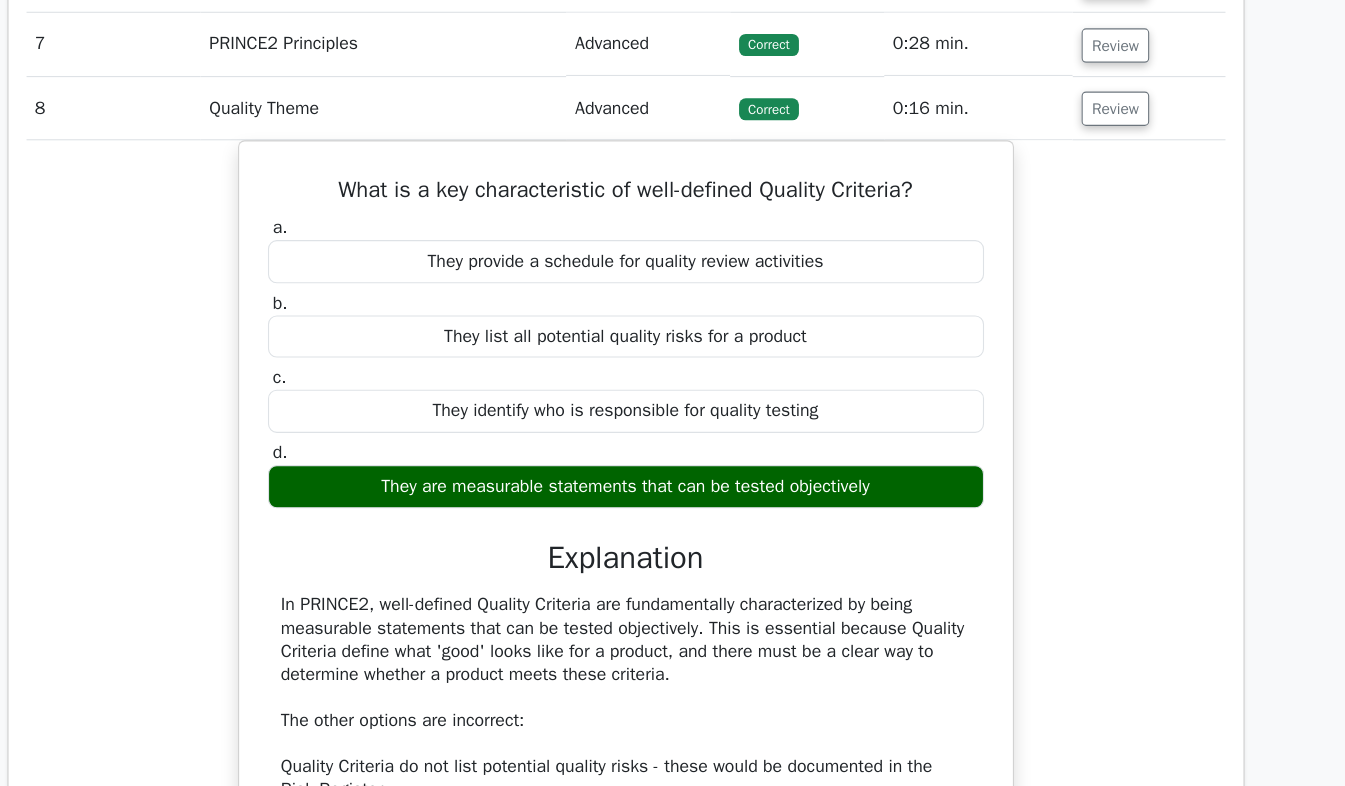 click on "Review" at bounding box center (1144, 174) 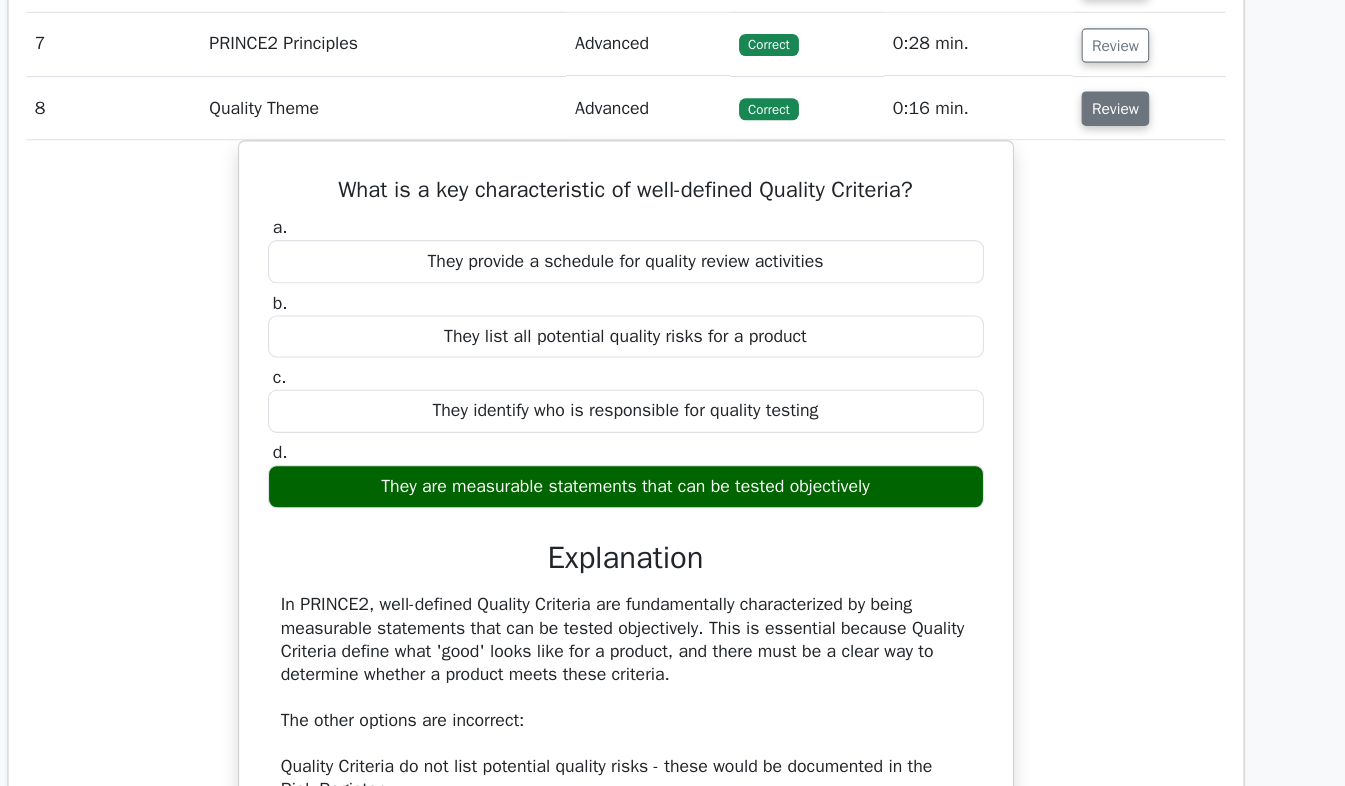 click on "Review" at bounding box center [1114, 174] 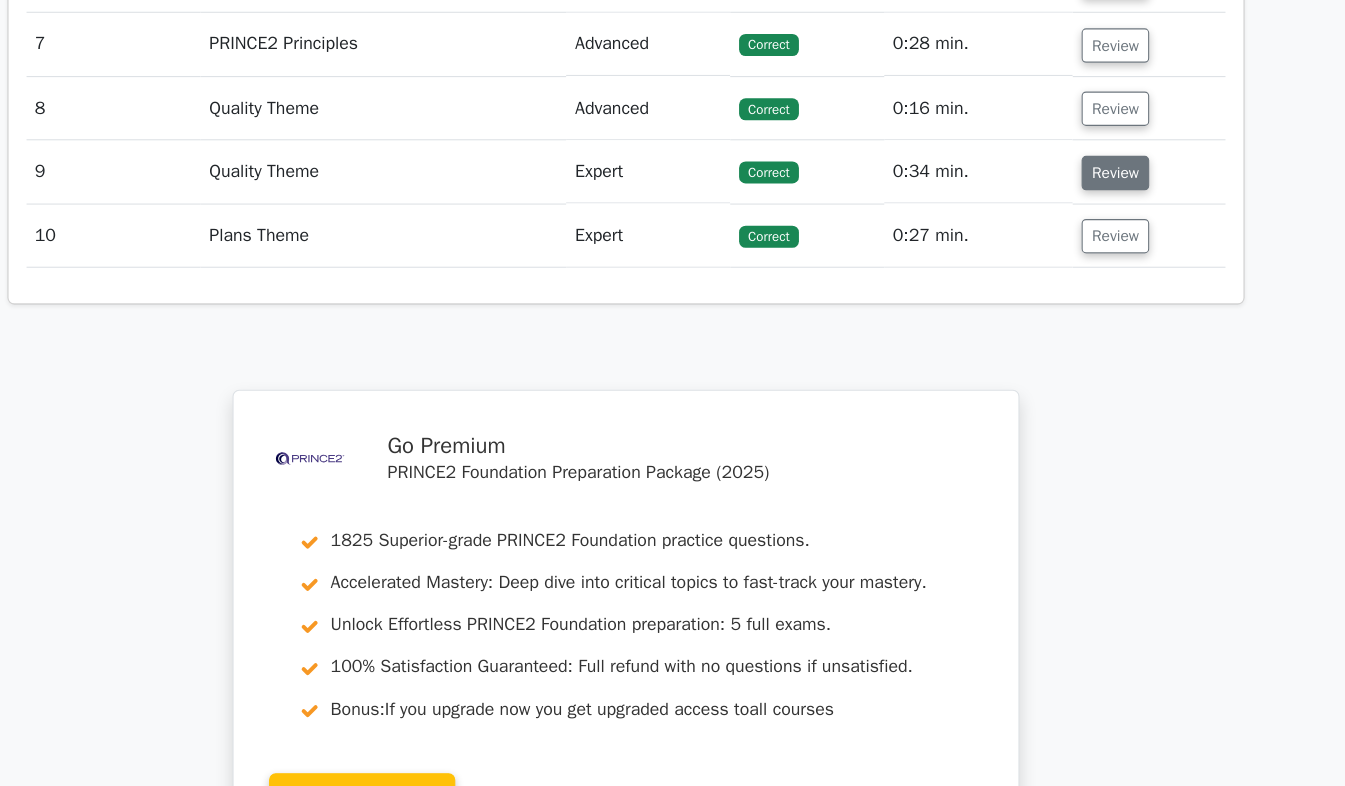 click on "Review" at bounding box center [1114, 232] 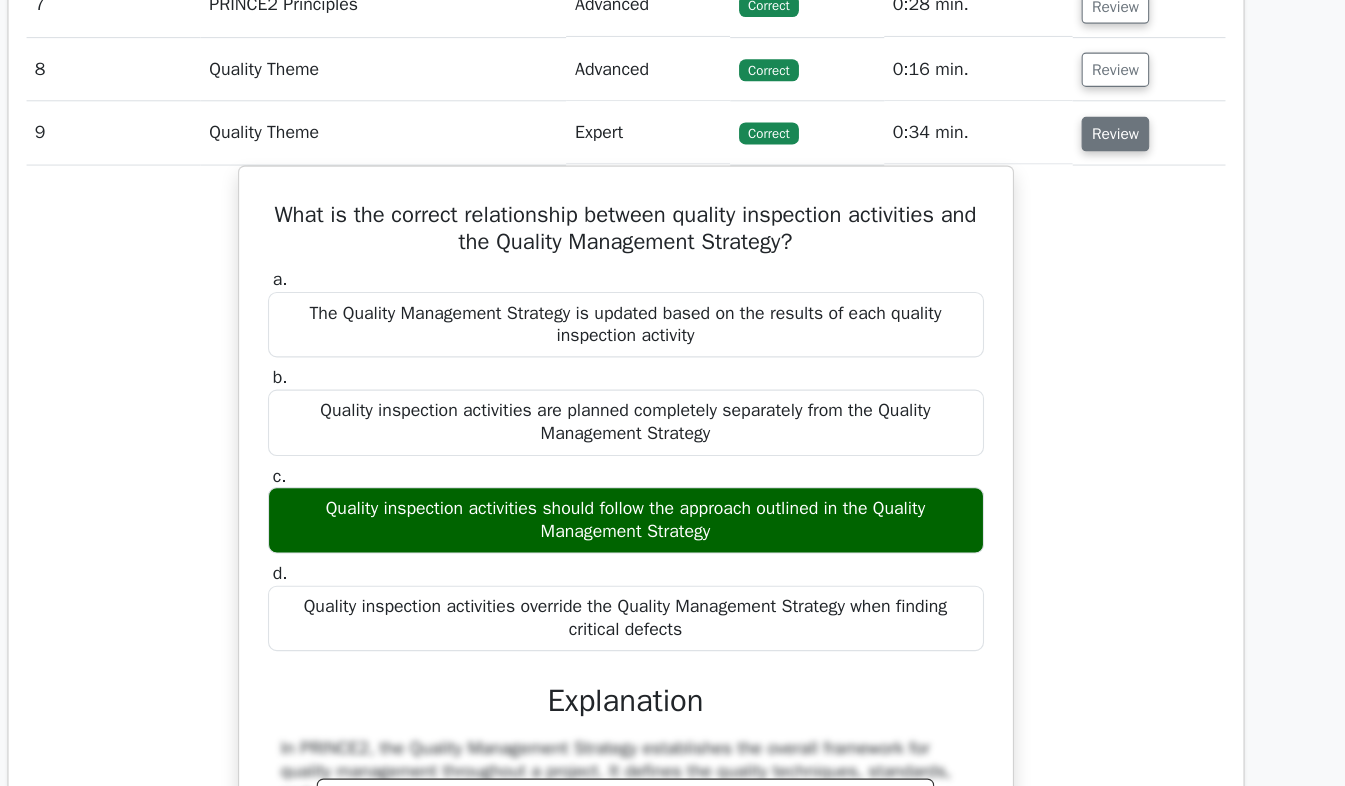 scroll, scrollTop: 1983, scrollLeft: 0, axis: vertical 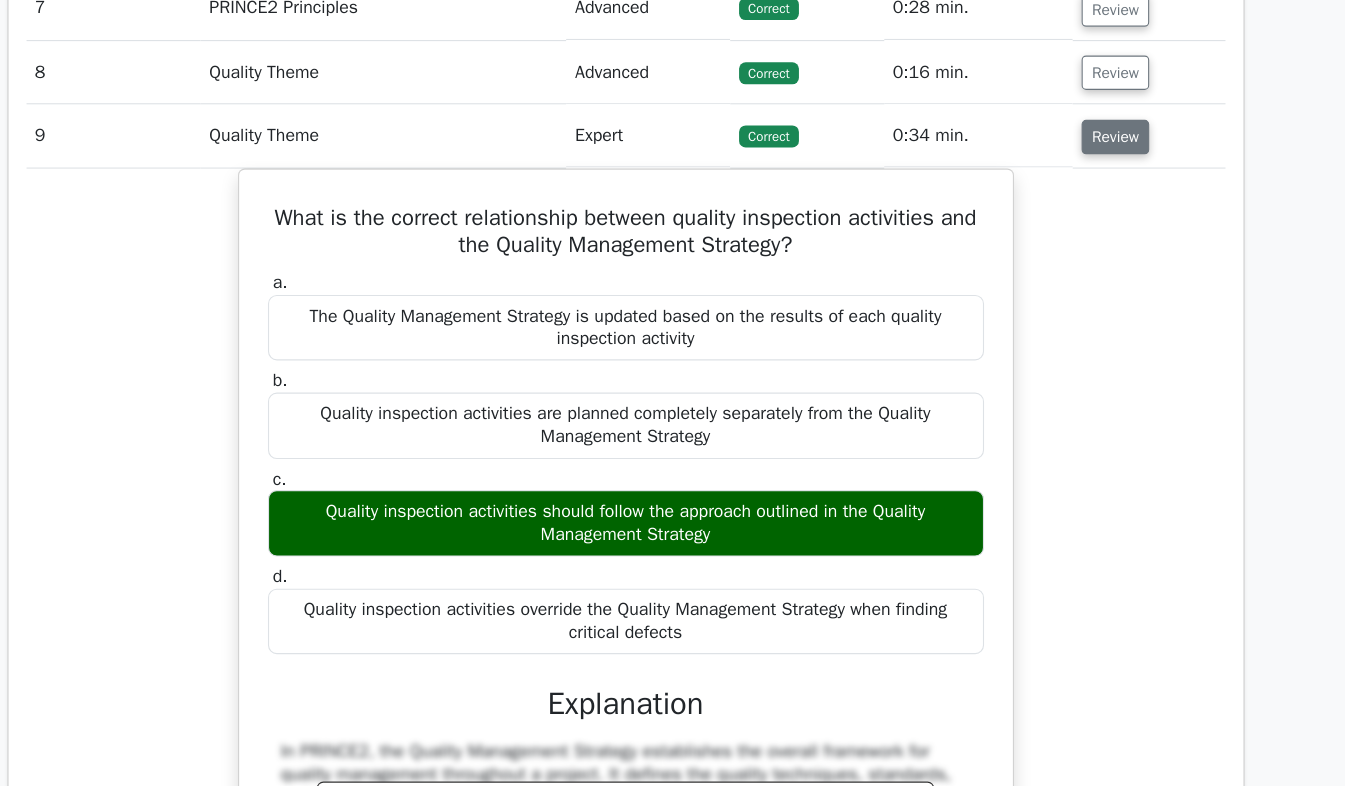 click on "Review" at bounding box center (1114, 123) 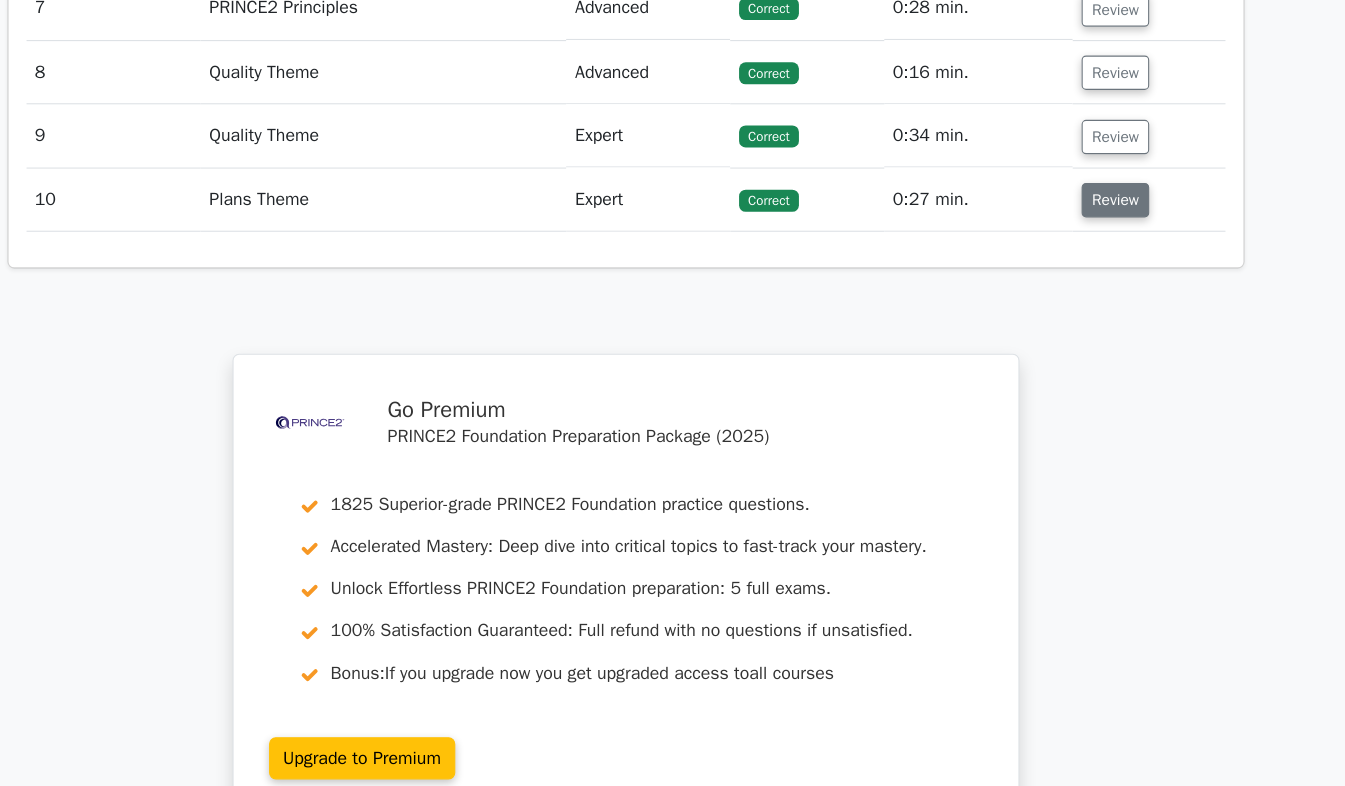 click on "Review" at bounding box center (1114, 180) 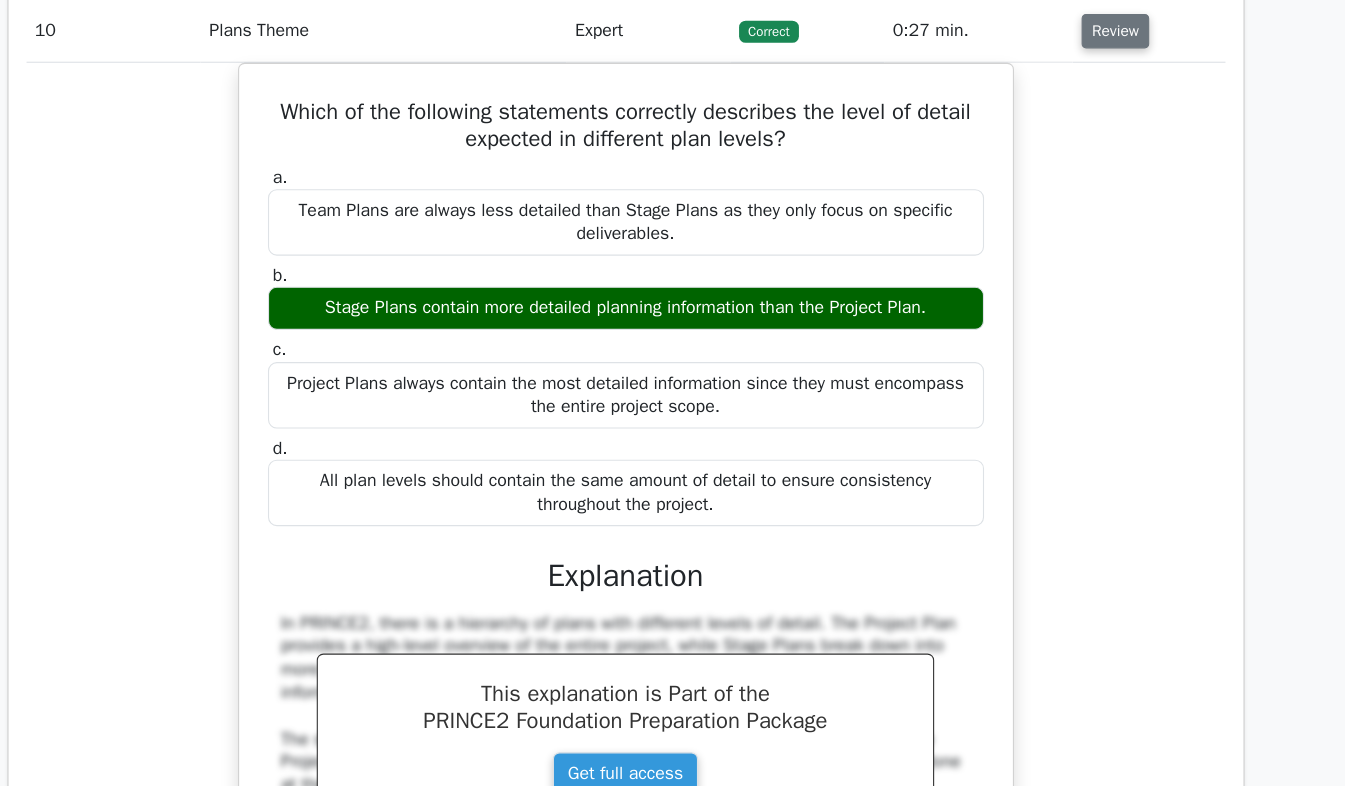 scroll, scrollTop: 2065, scrollLeft: 0, axis: vertical 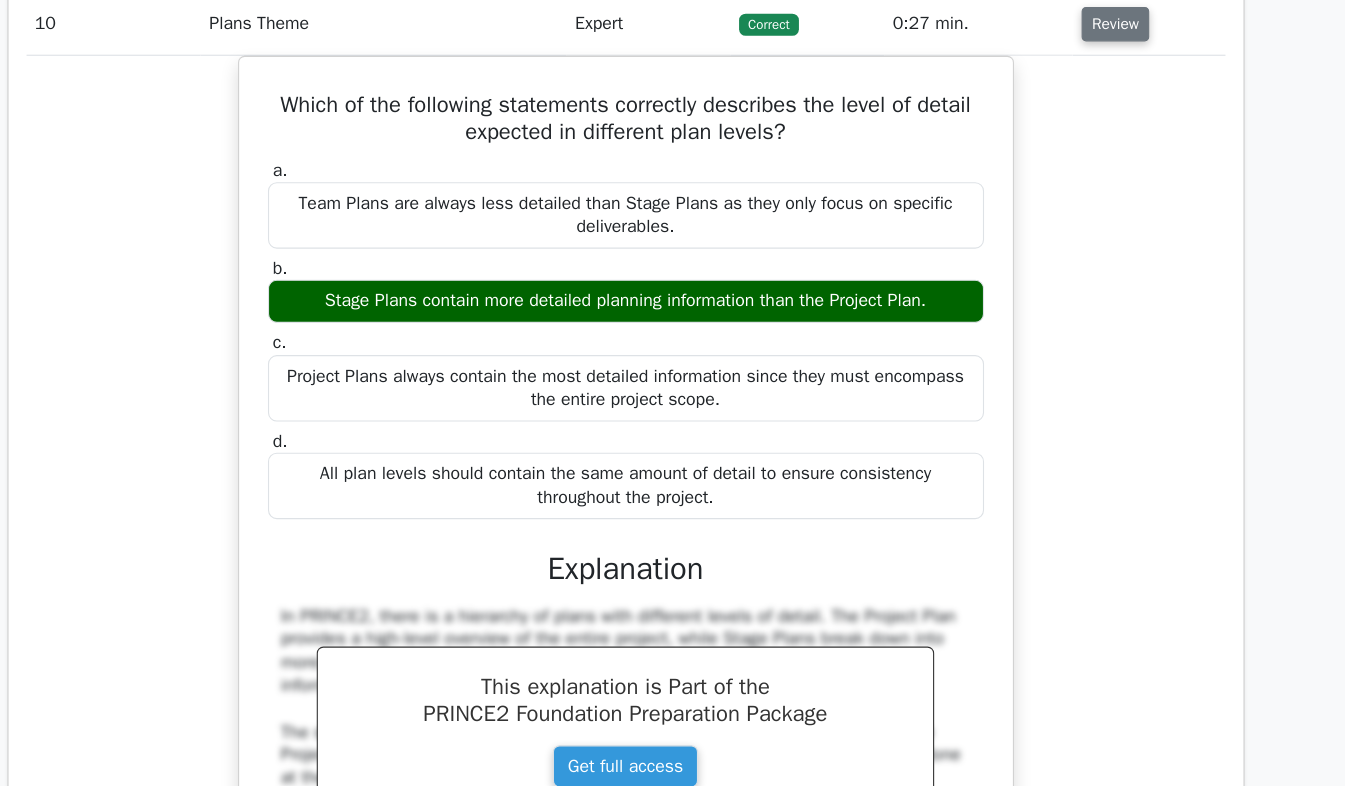 click on "Review" at bounding box center [1114, 98] 